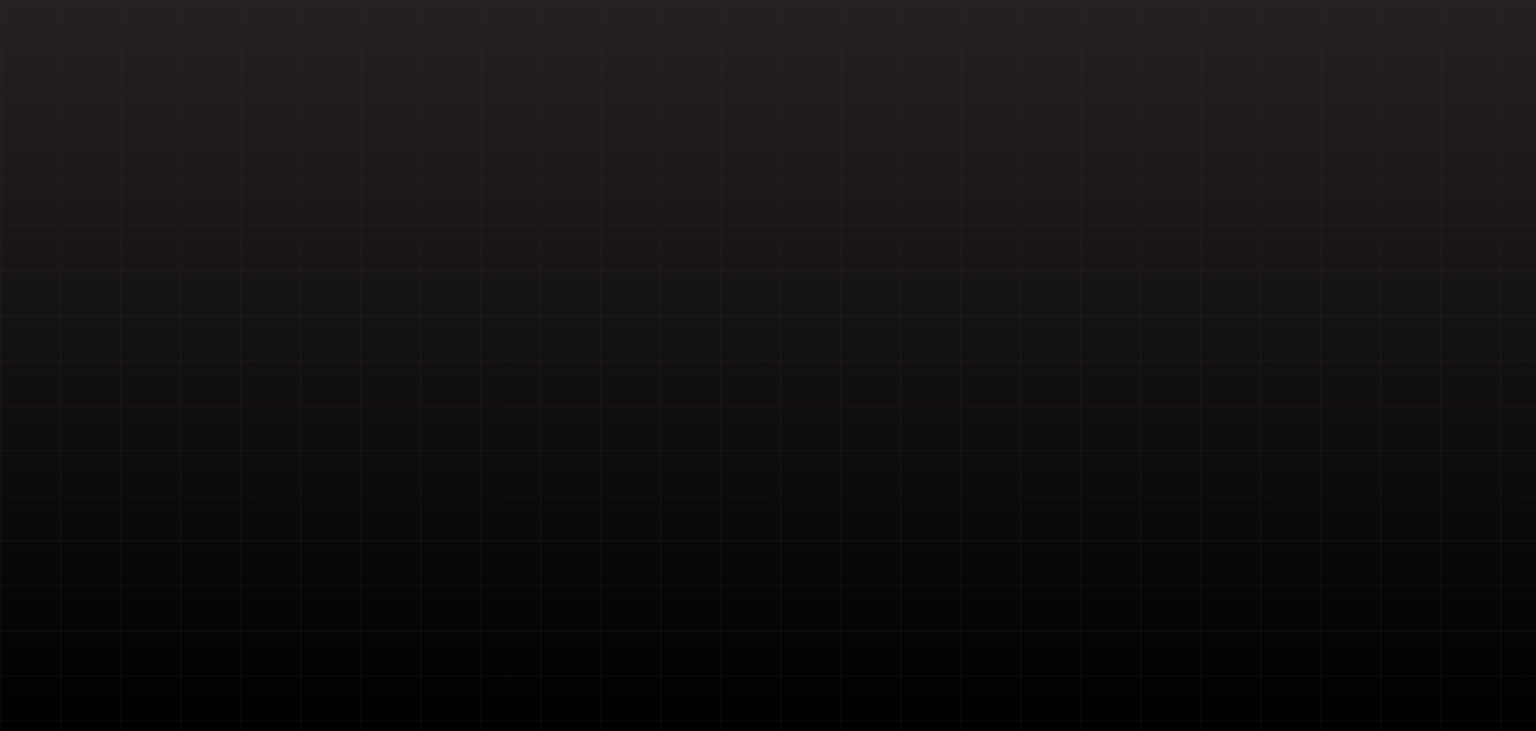 scroll, scrollTop: 0, scrollLeft: 0, axis: both 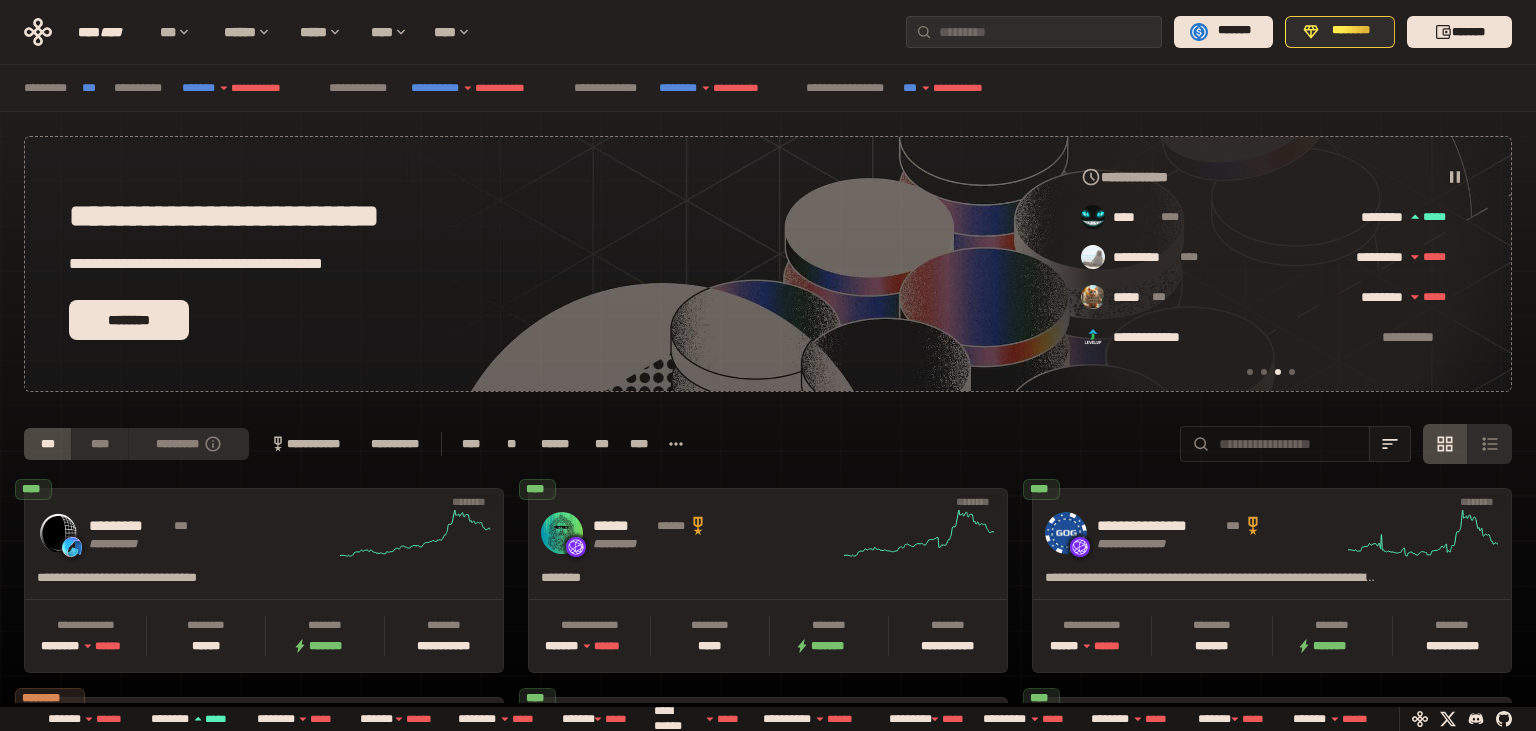 click at bounding box center [1289, 444] 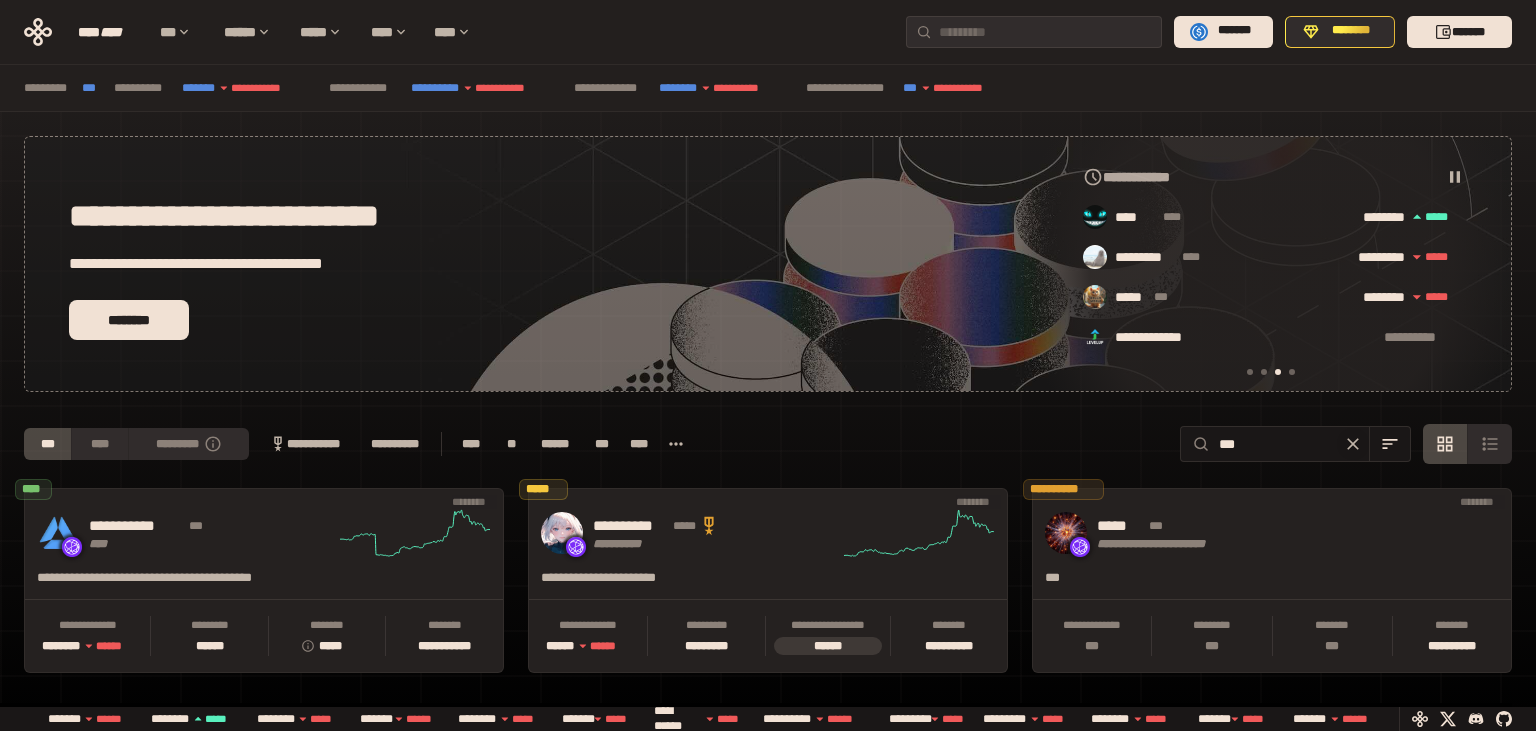 scroll, scrollTop: 0, scrollLeft: 856, axis: horizontal 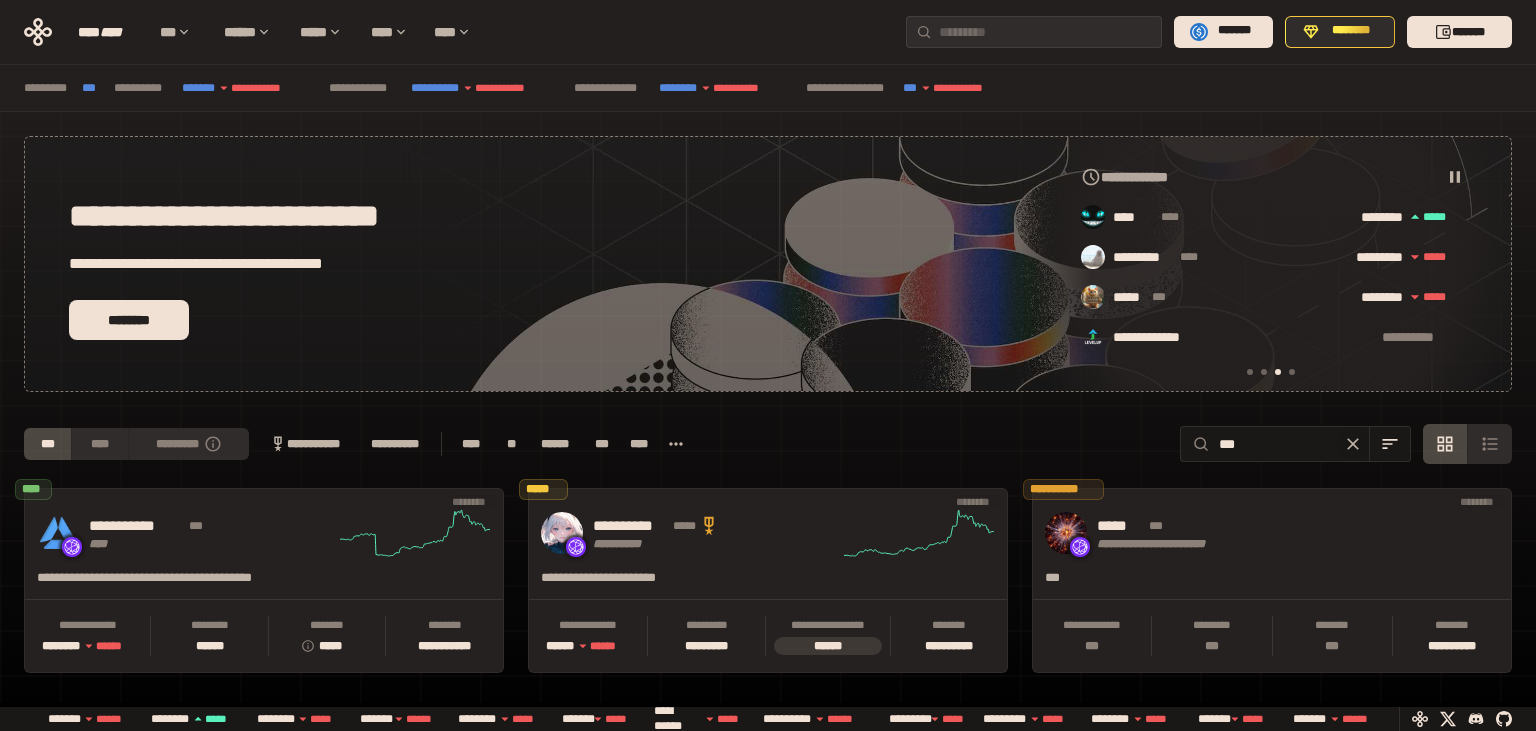 type on "***" 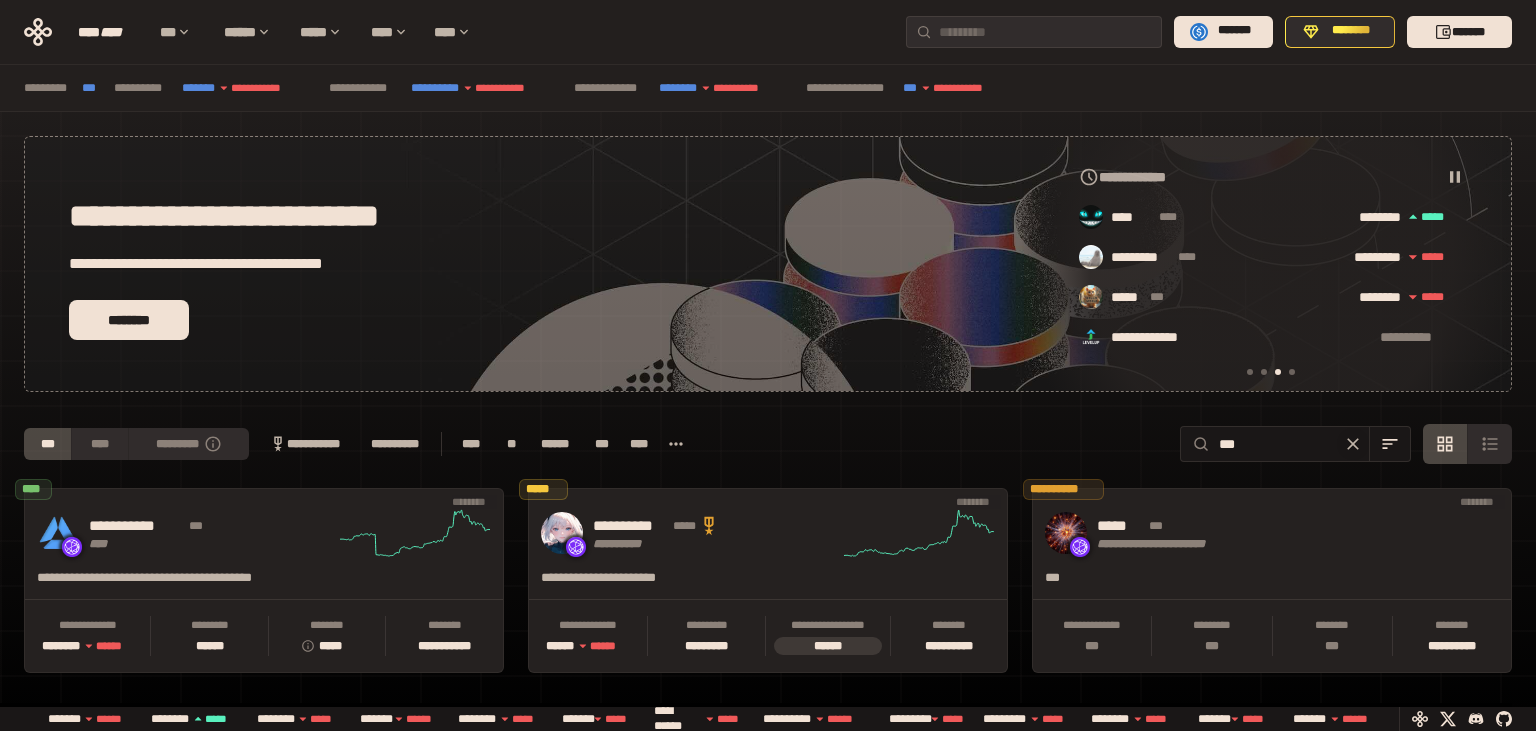 scroll, scrollTop: 0, scrollLeft: 856, axis: horizontal 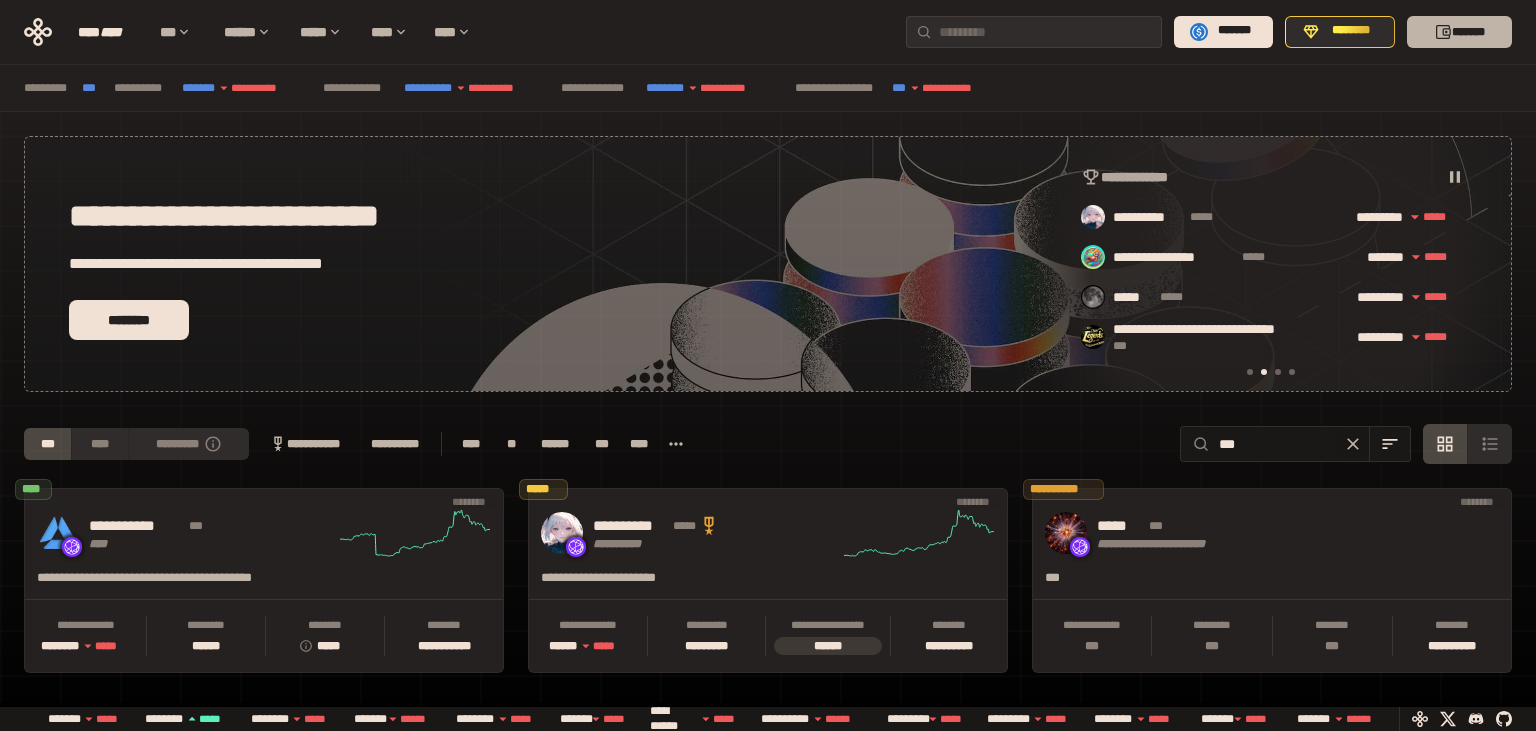 click on "*******" at bounding box center [1459, 32] 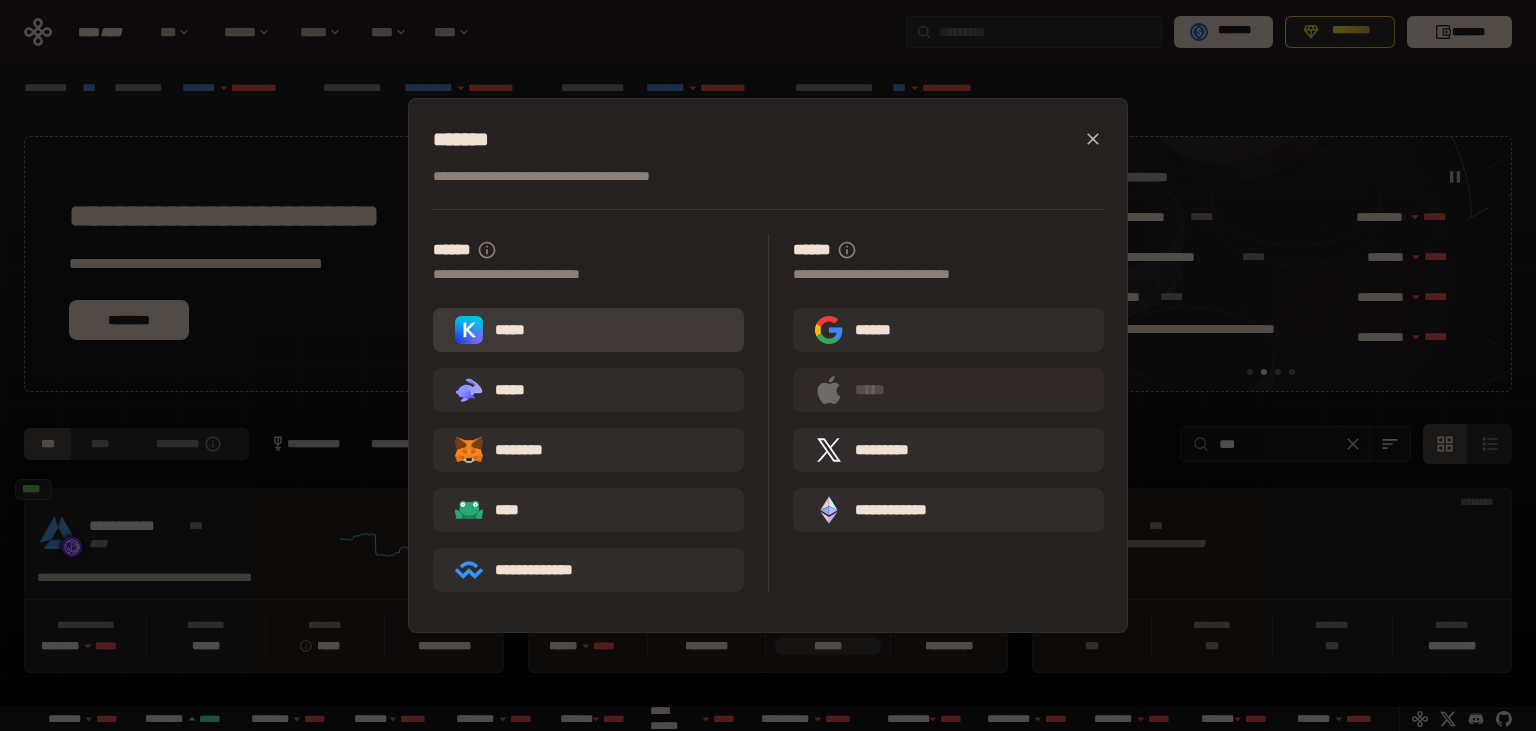 click on "*****" at bounding box center (588, 330) 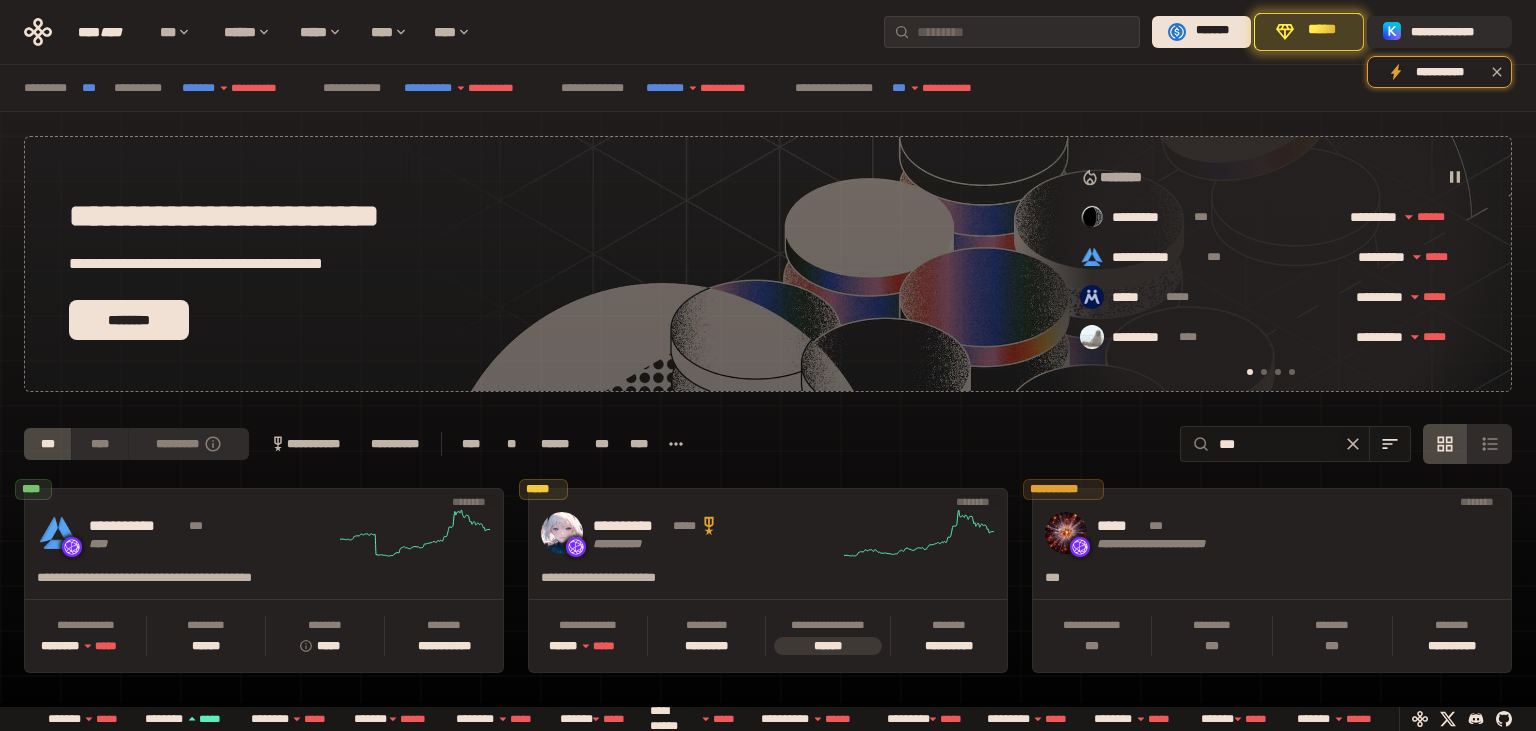 scroll, scrollTop: 0, scrollLeft: 16, axis: horizontal 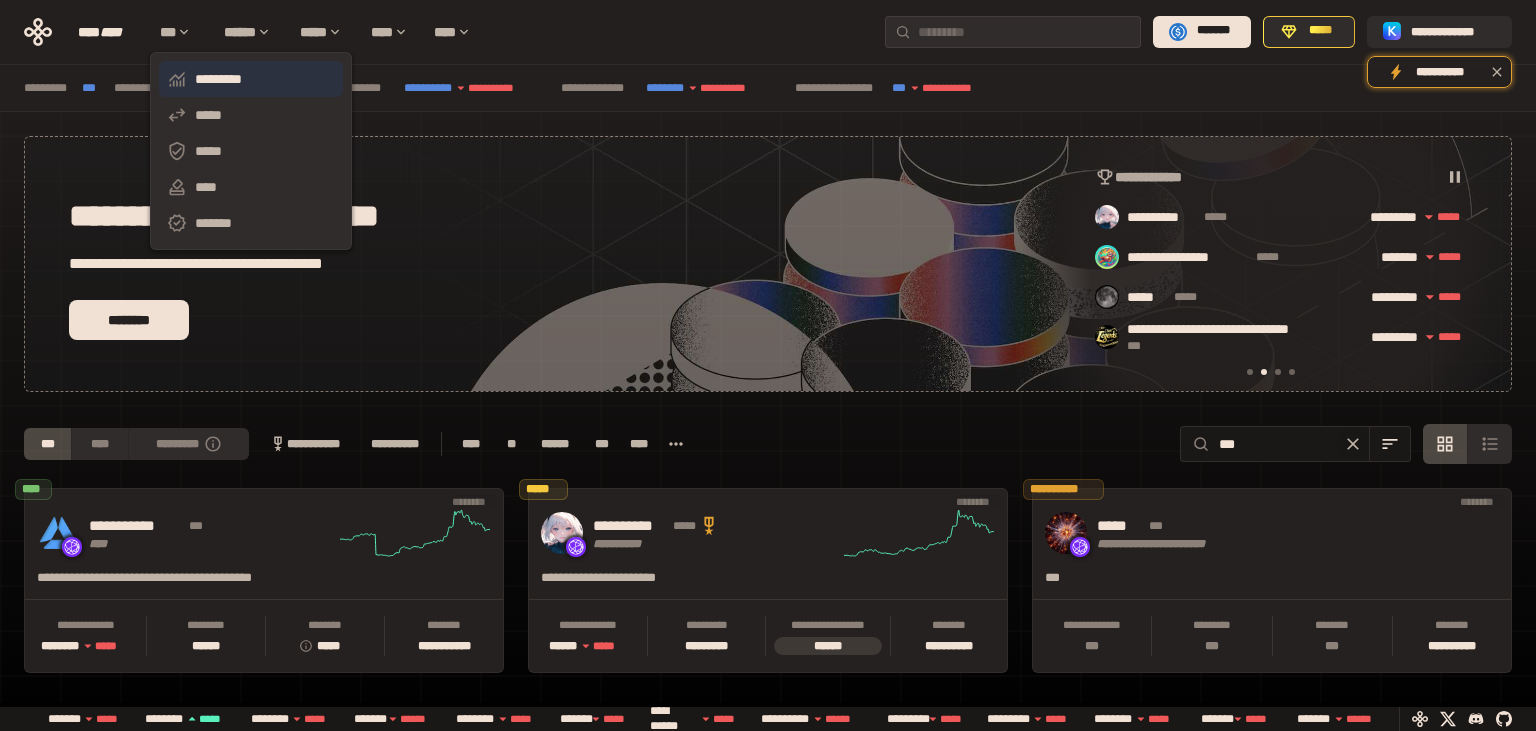 click on "*********" at bounding box center [251, 79] 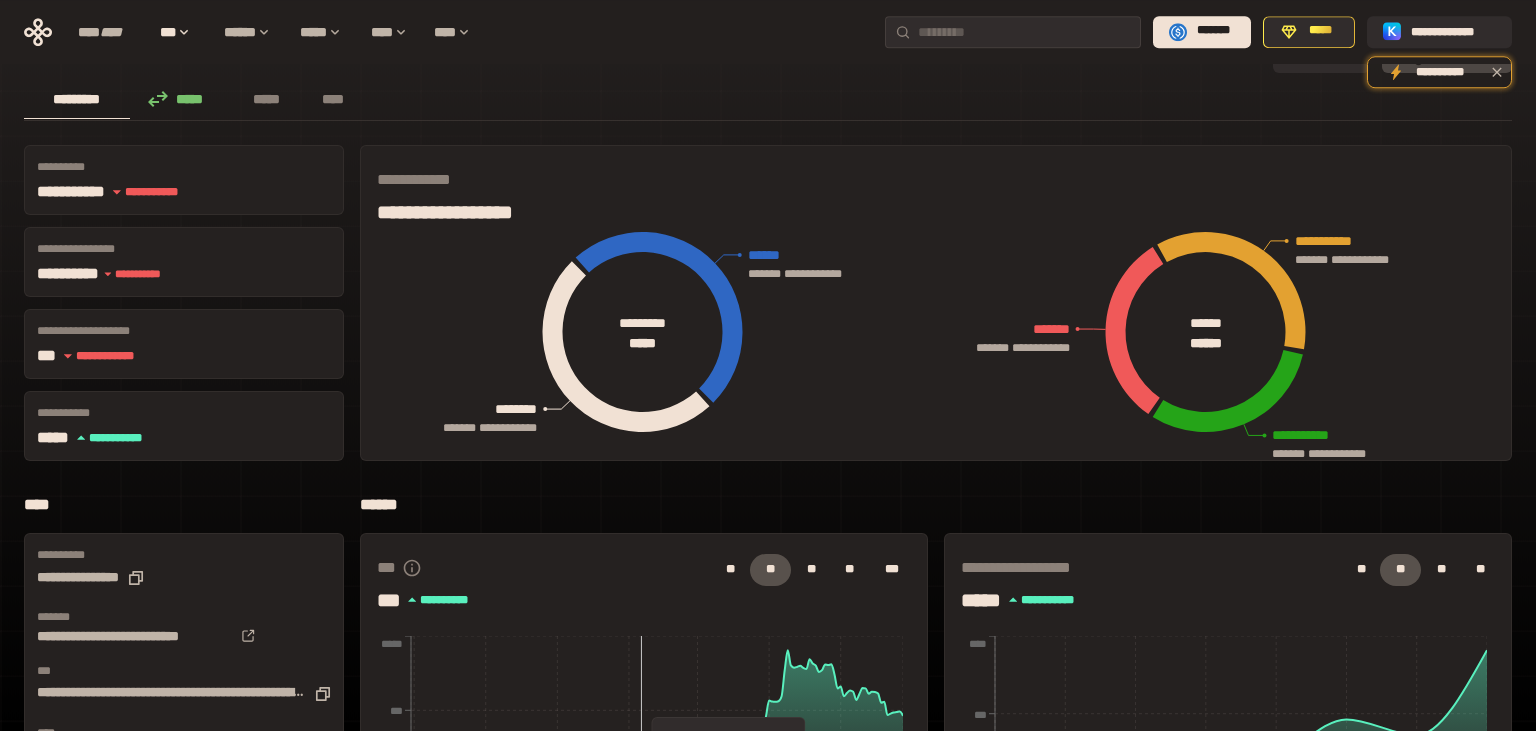 scroll, scrollTop: 0, scrollLeft: 0, axis: both 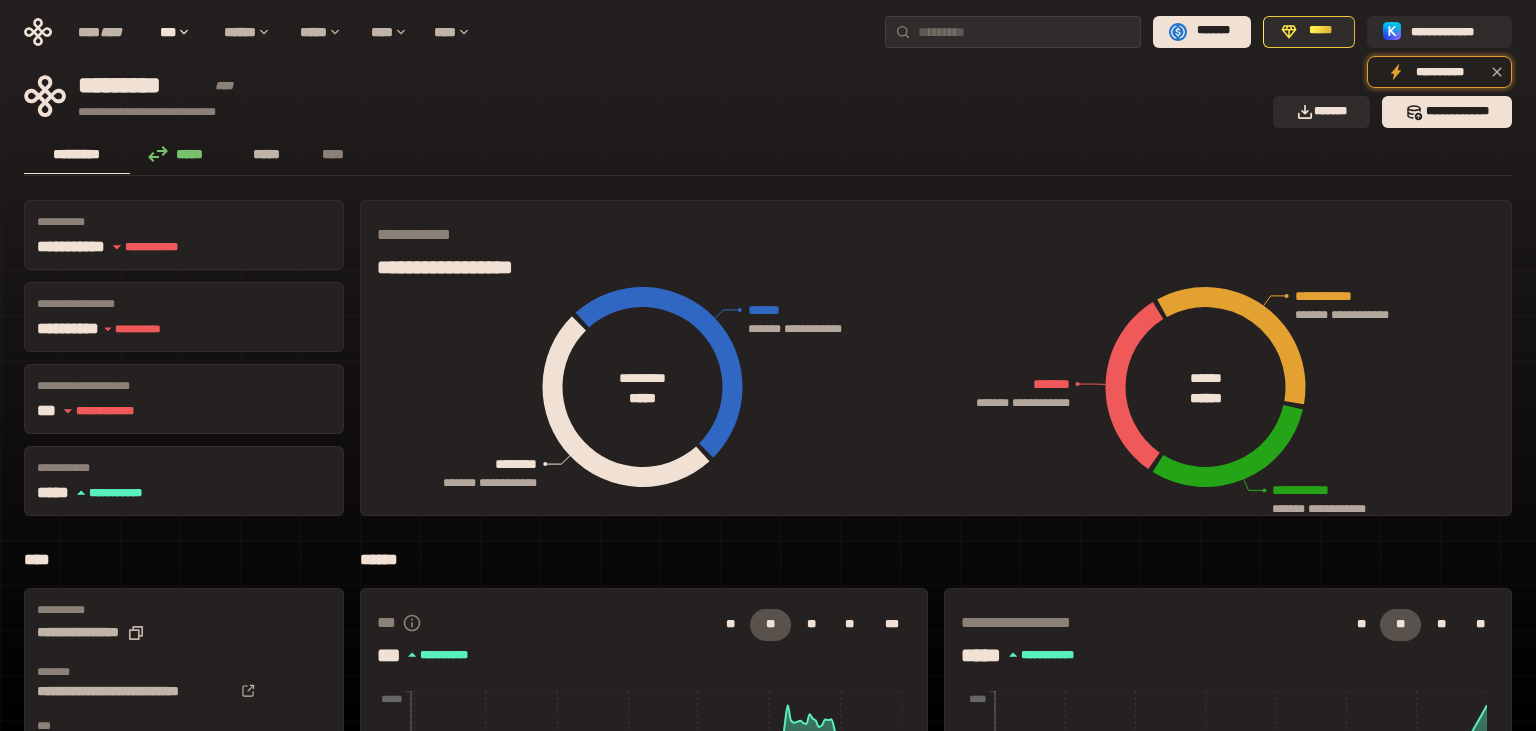 click on "*****" at bounding box center (267, 154) 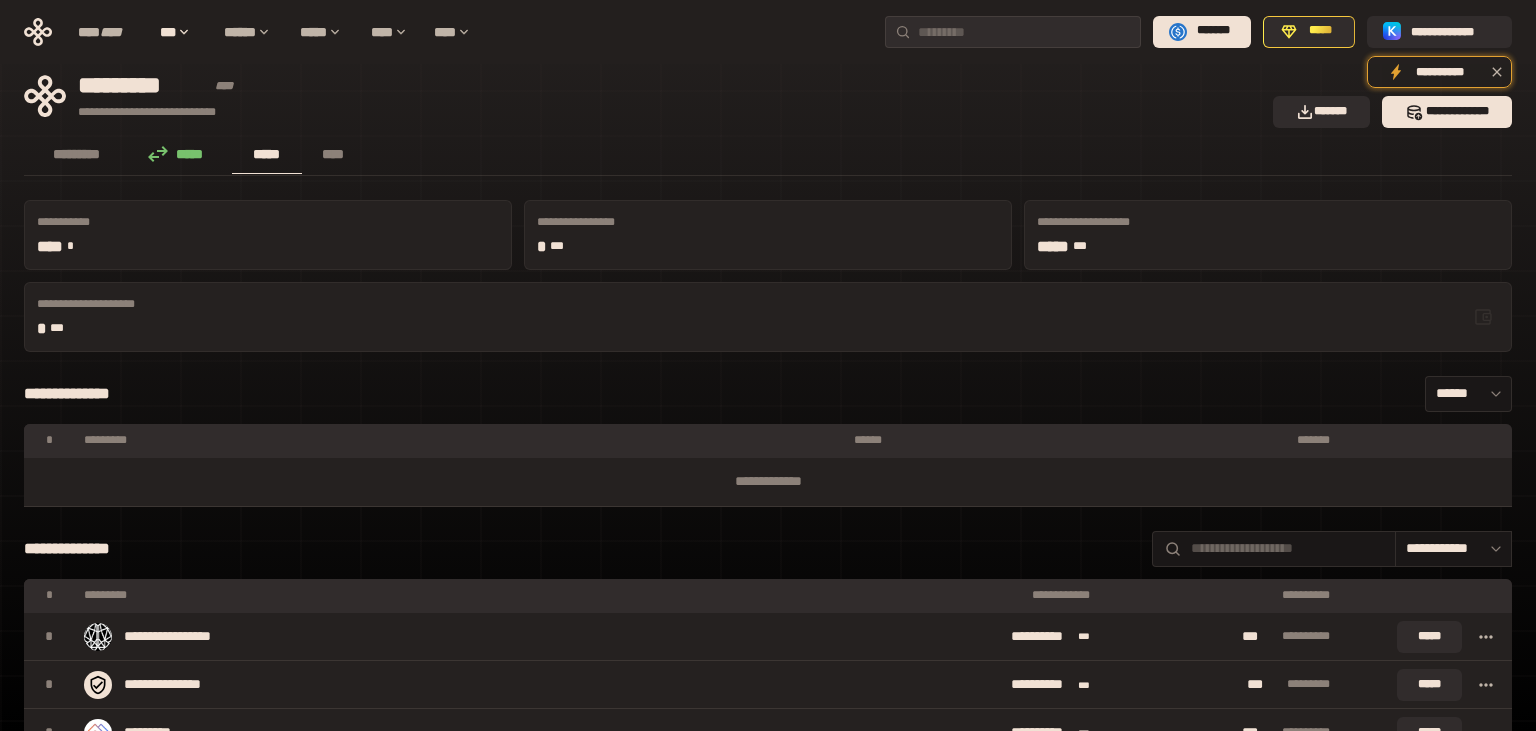 drag, startPoint x: 95, startPoint y: 158, endPoint x: 117, endPoint y: 178, distance: 29.732138 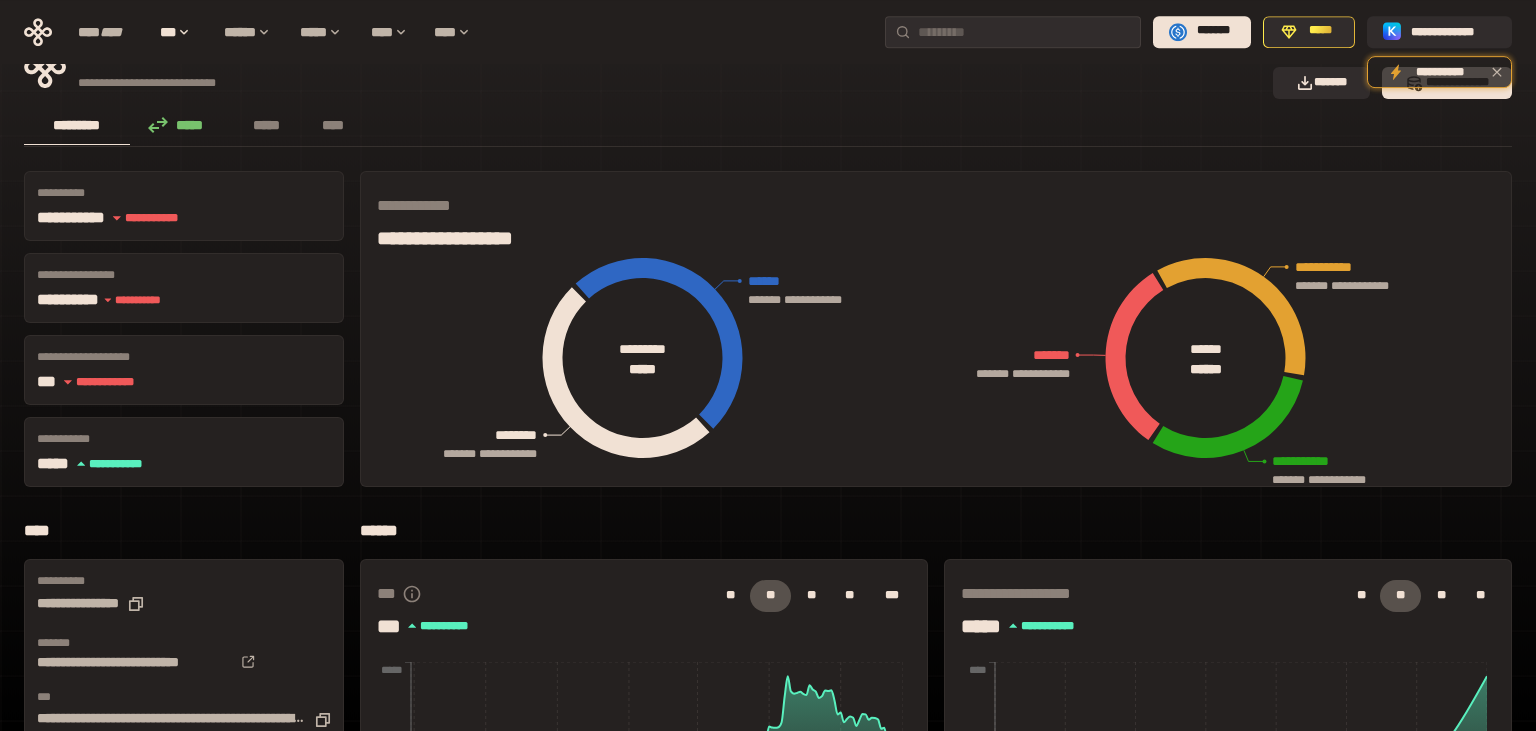 scroll, scrollTop: 0, scrollLeft: 0, axis: both 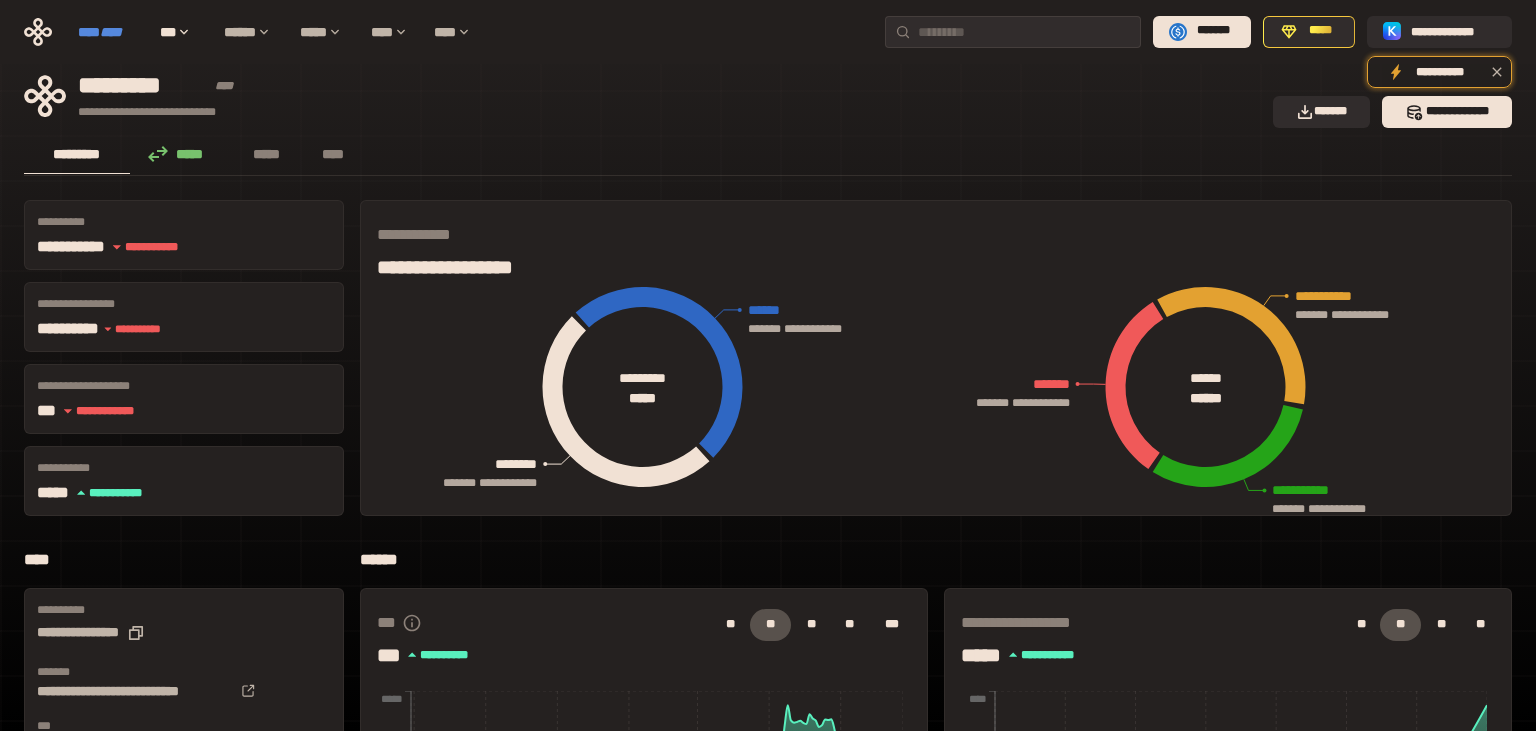 click on "****" at bounding box center [111, 32] 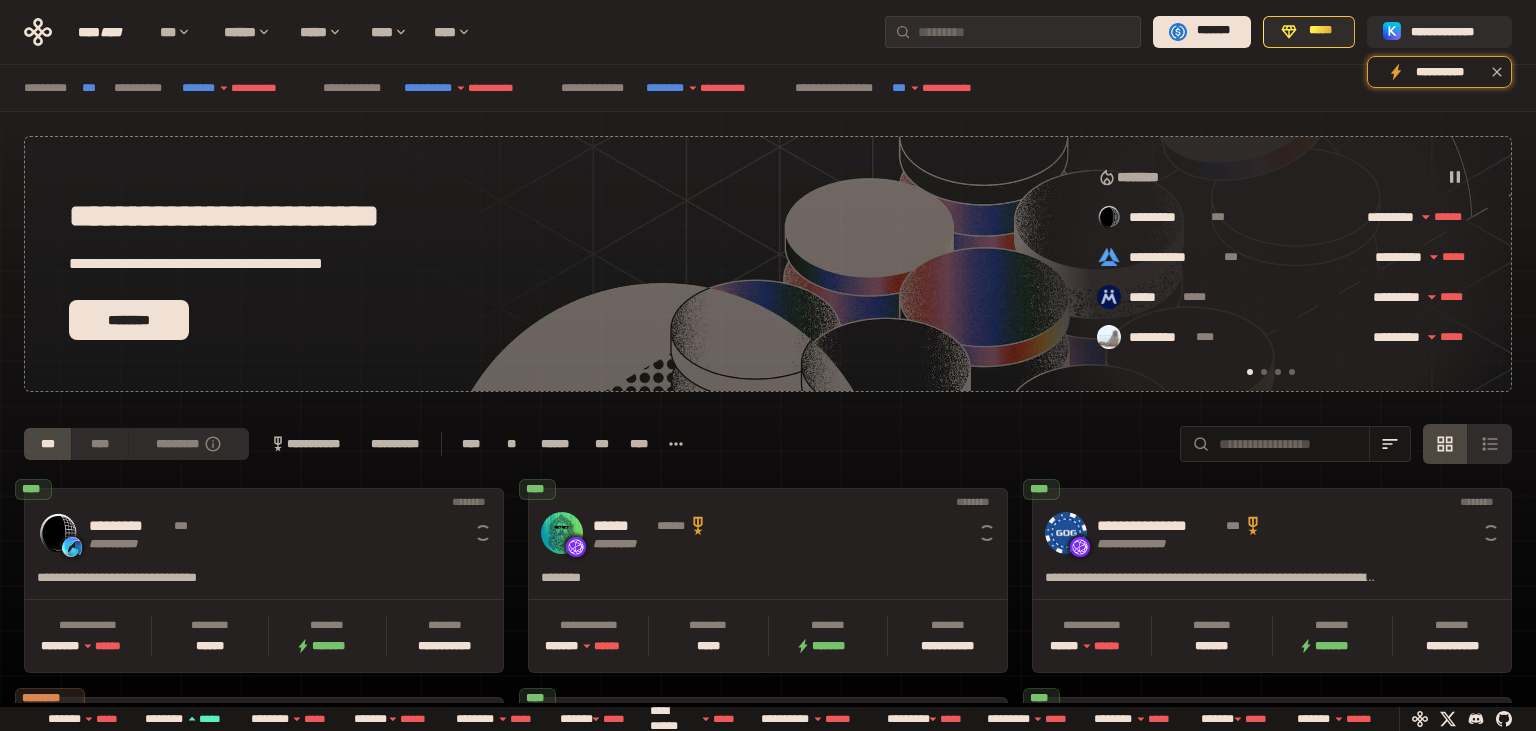 scroll, scrollTop: 0, scrollLeft: 16, axis: horizontal 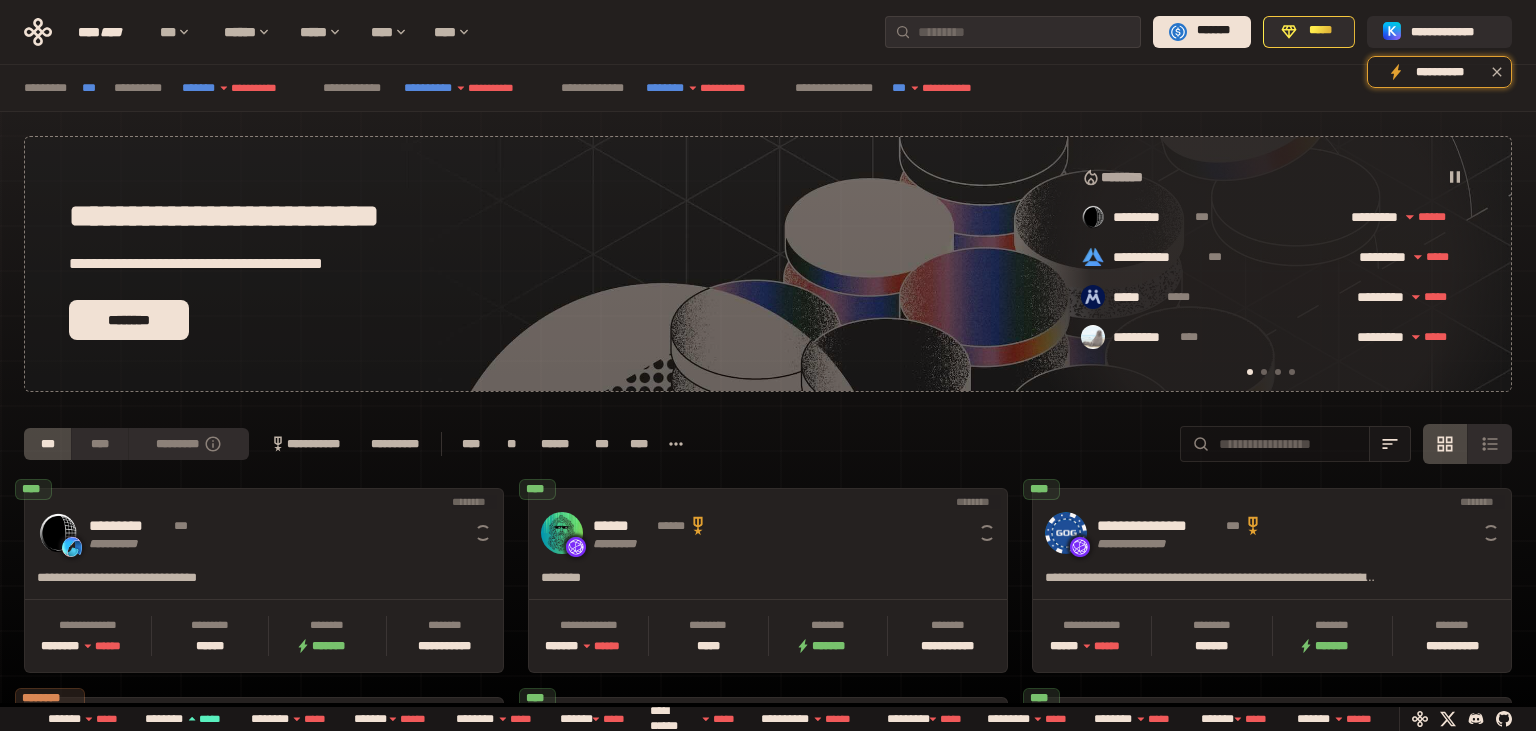 click at bounding box center (1289, 444) 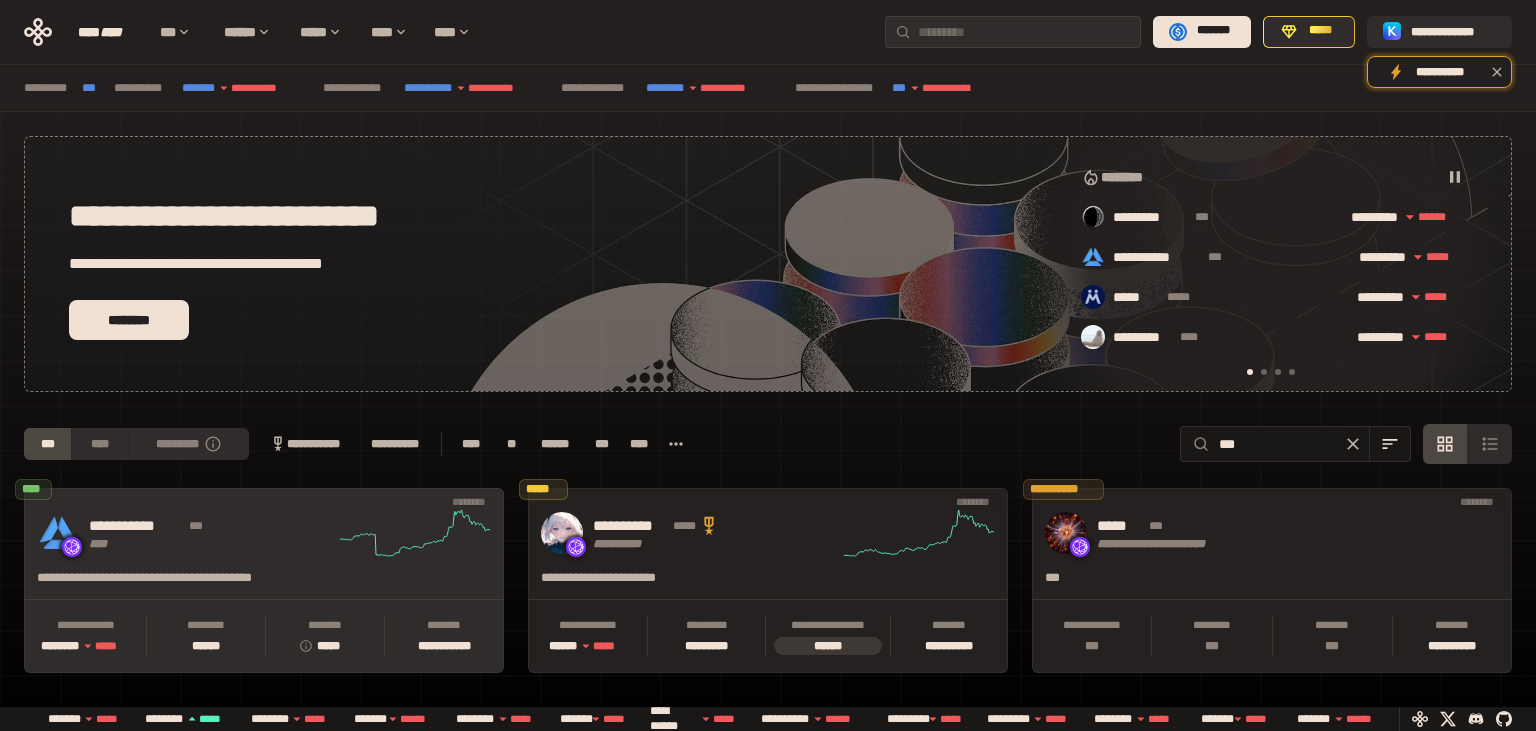scroll, scrollTop: 0, scrollLeft: 378, axis: horizontal 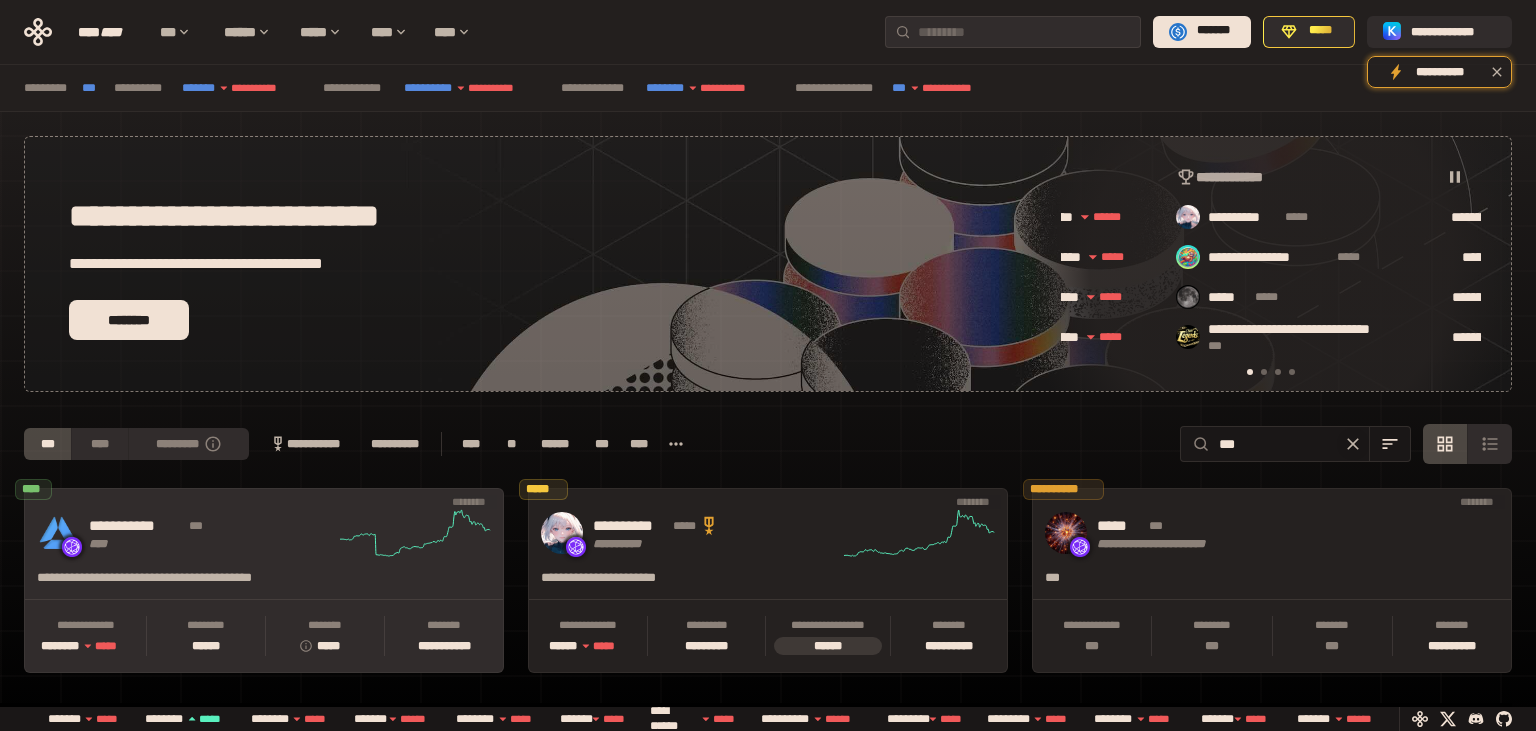 type on "***" 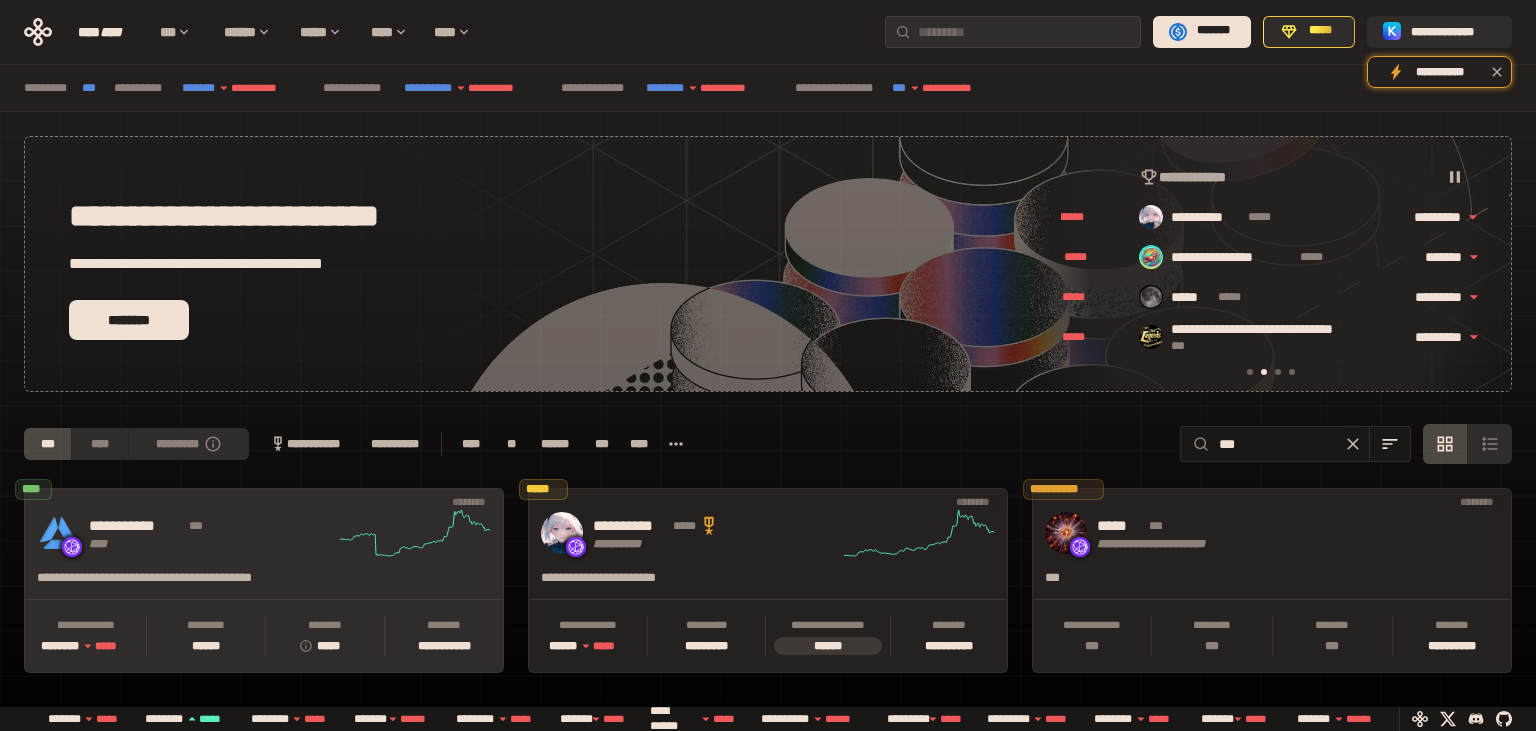 click 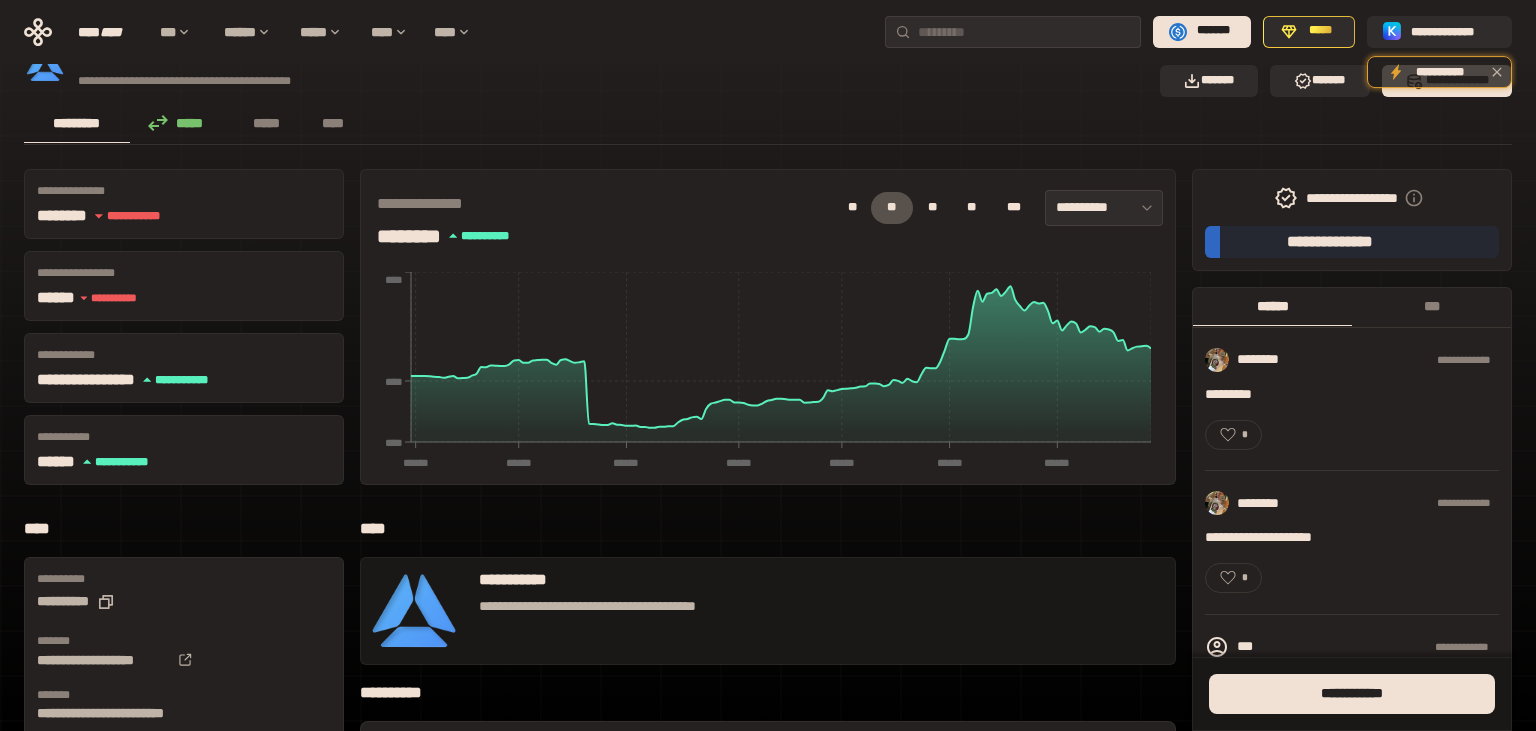 scroll, scrollTop: 0, scrollLeft: 0, axis: both 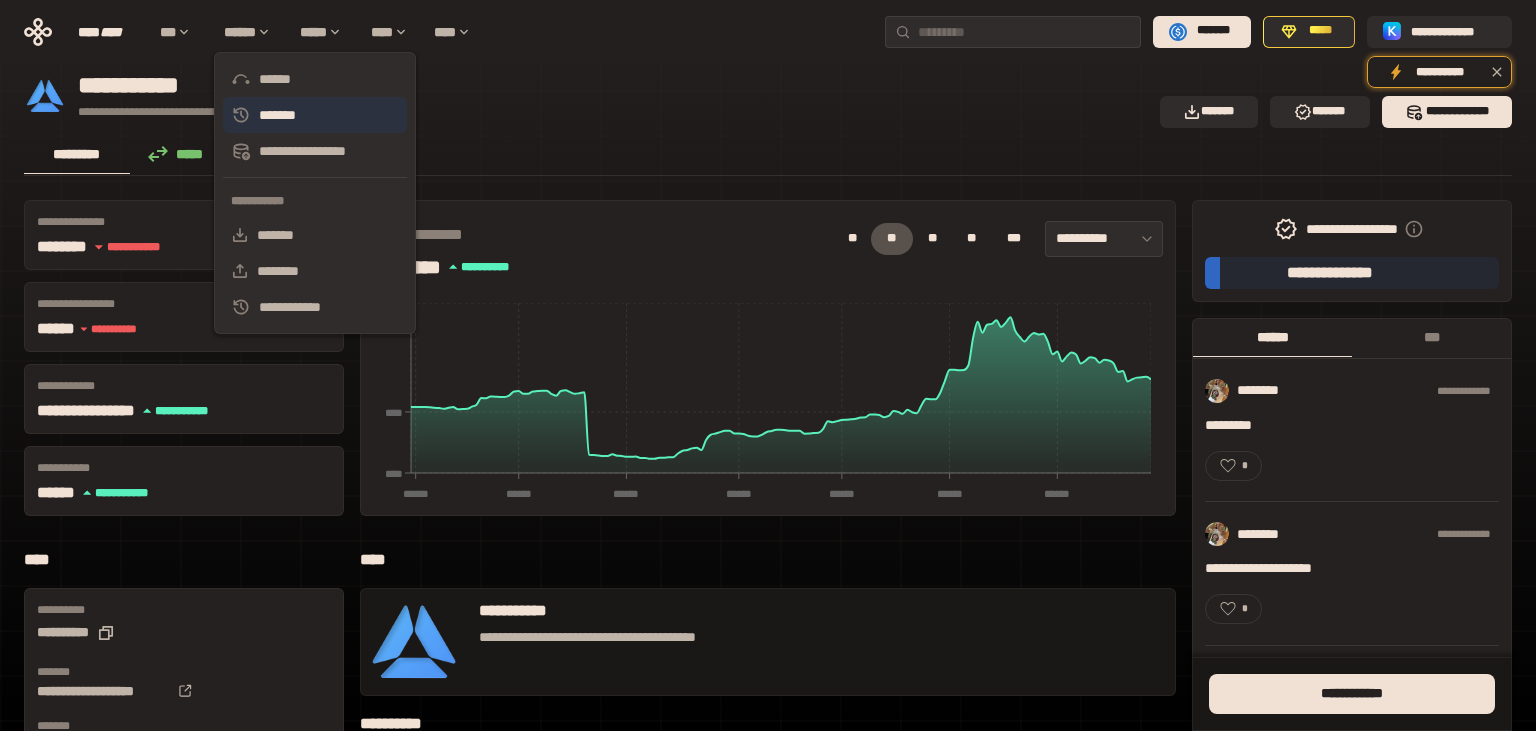 click on "*******" at bounding box center (315, 115) 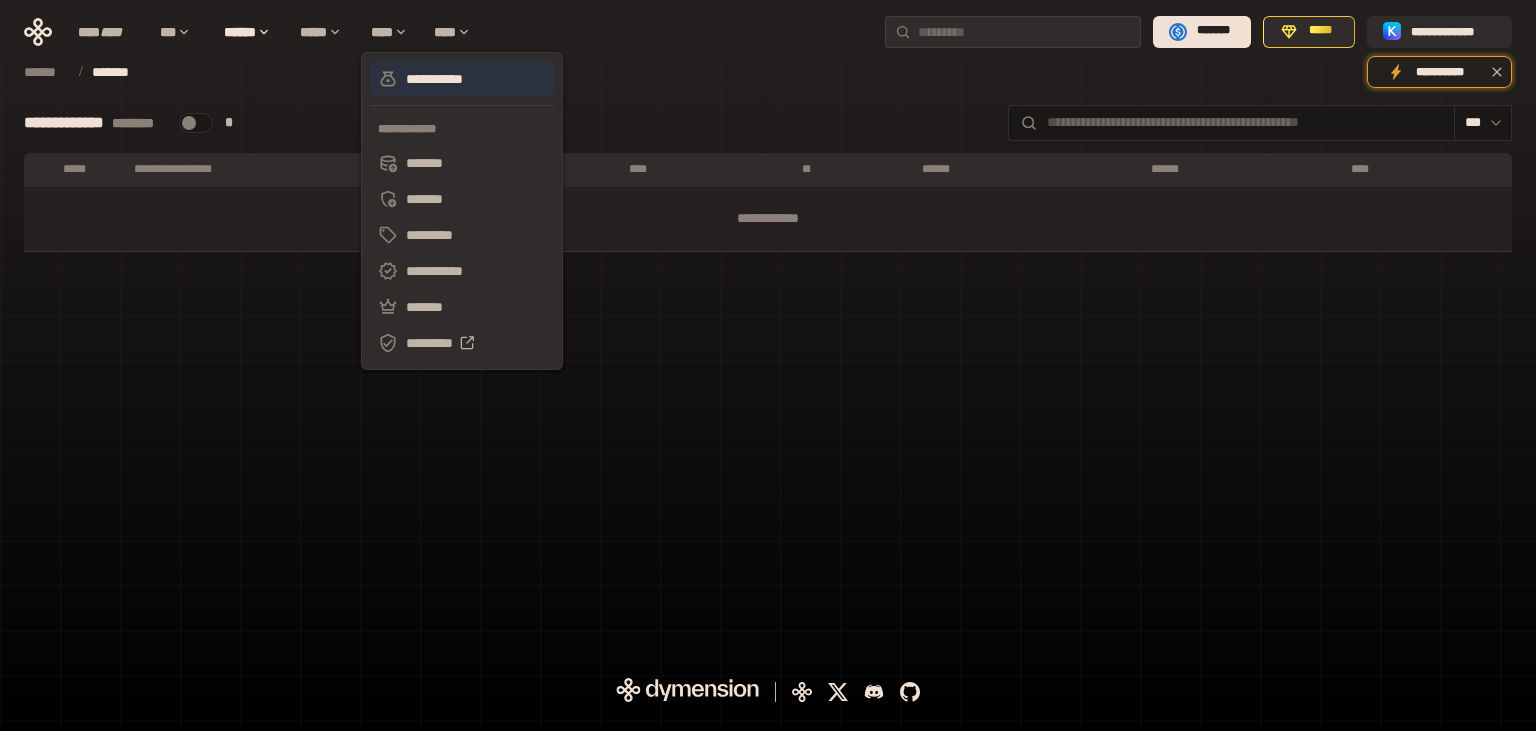 click on "**********" at bounding box center (462, 79) 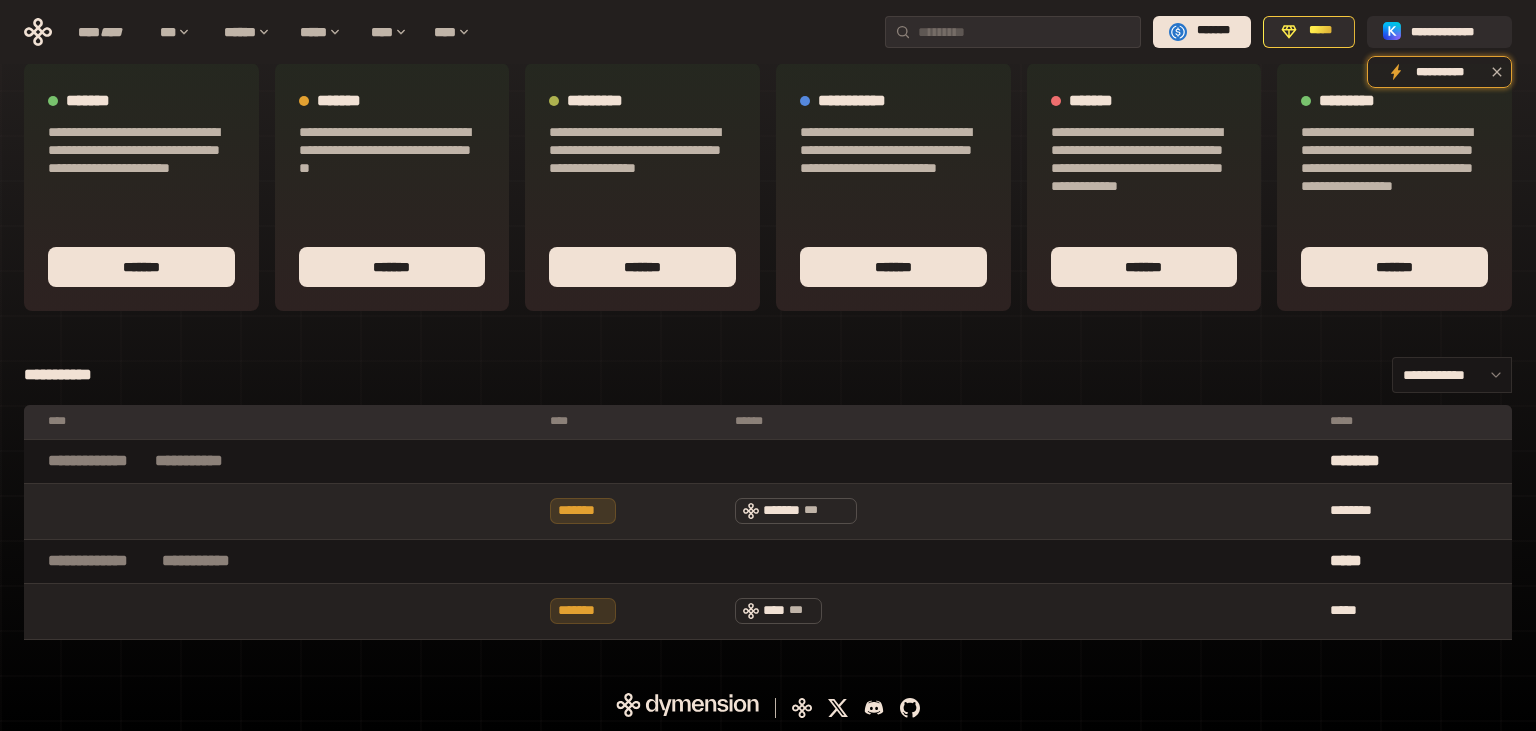 scroll, scrollTop: 0, scrollLeft: 0, axis: both 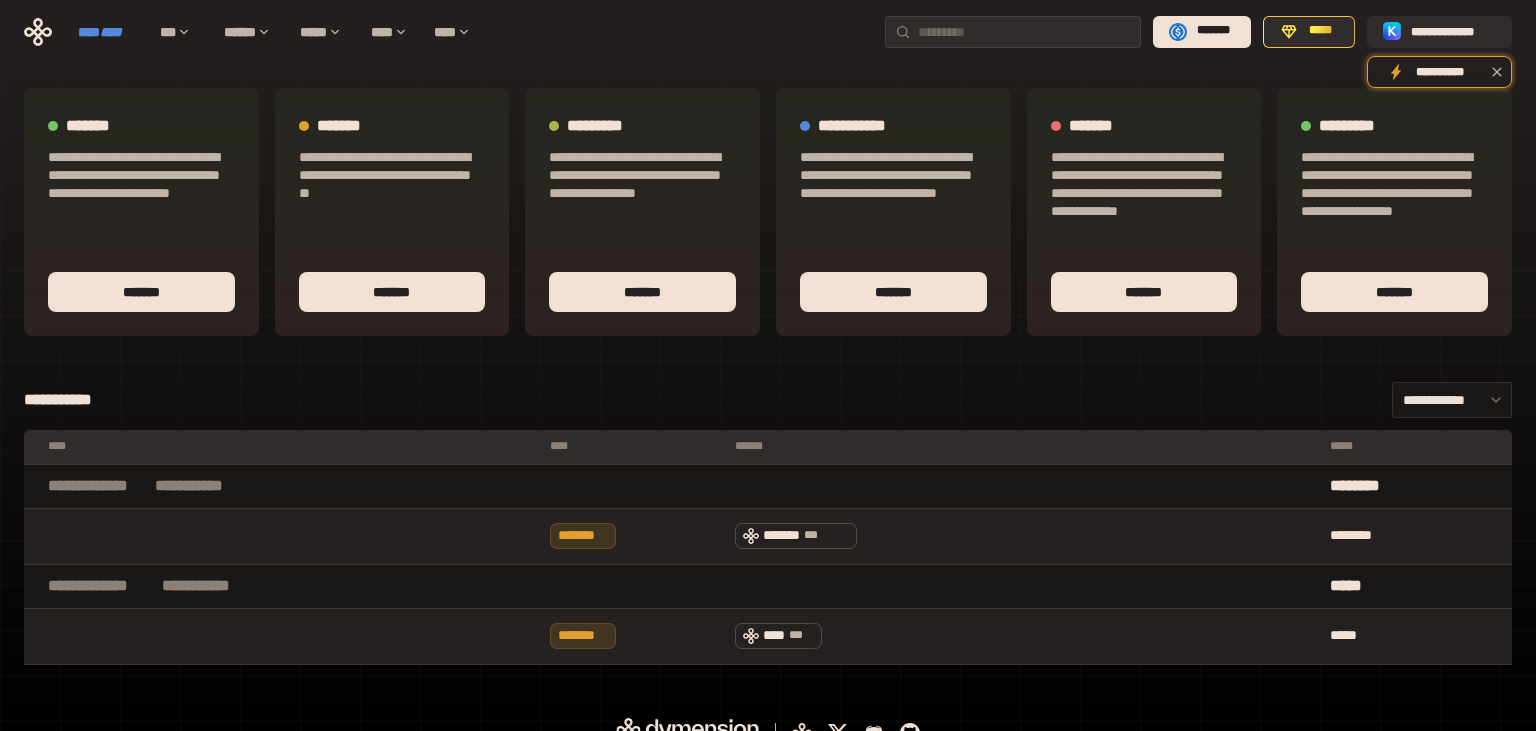 click on "****" at bounding box center (111, 32) 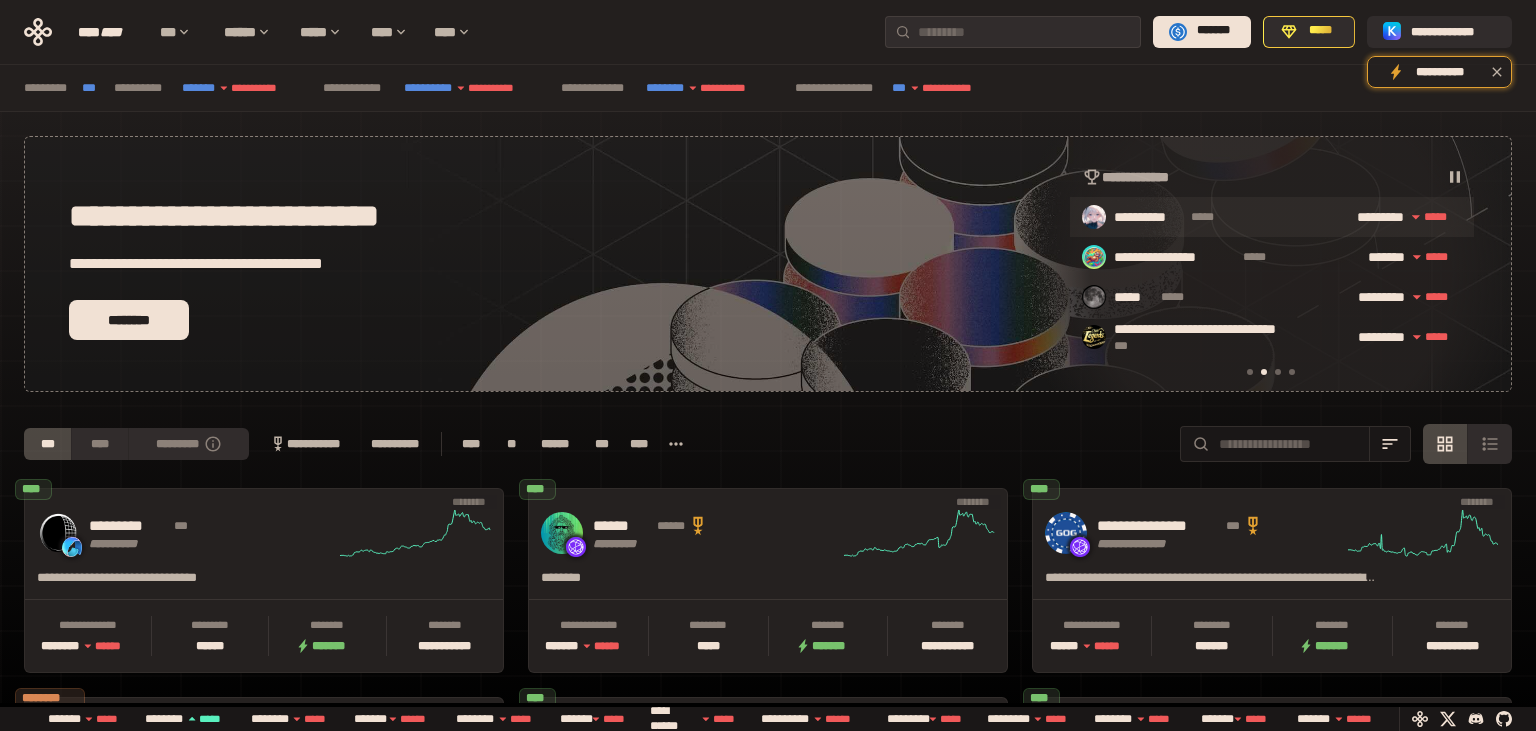 scroll, scrollTop: 0, scrollLeft: 436, axis: horizontal 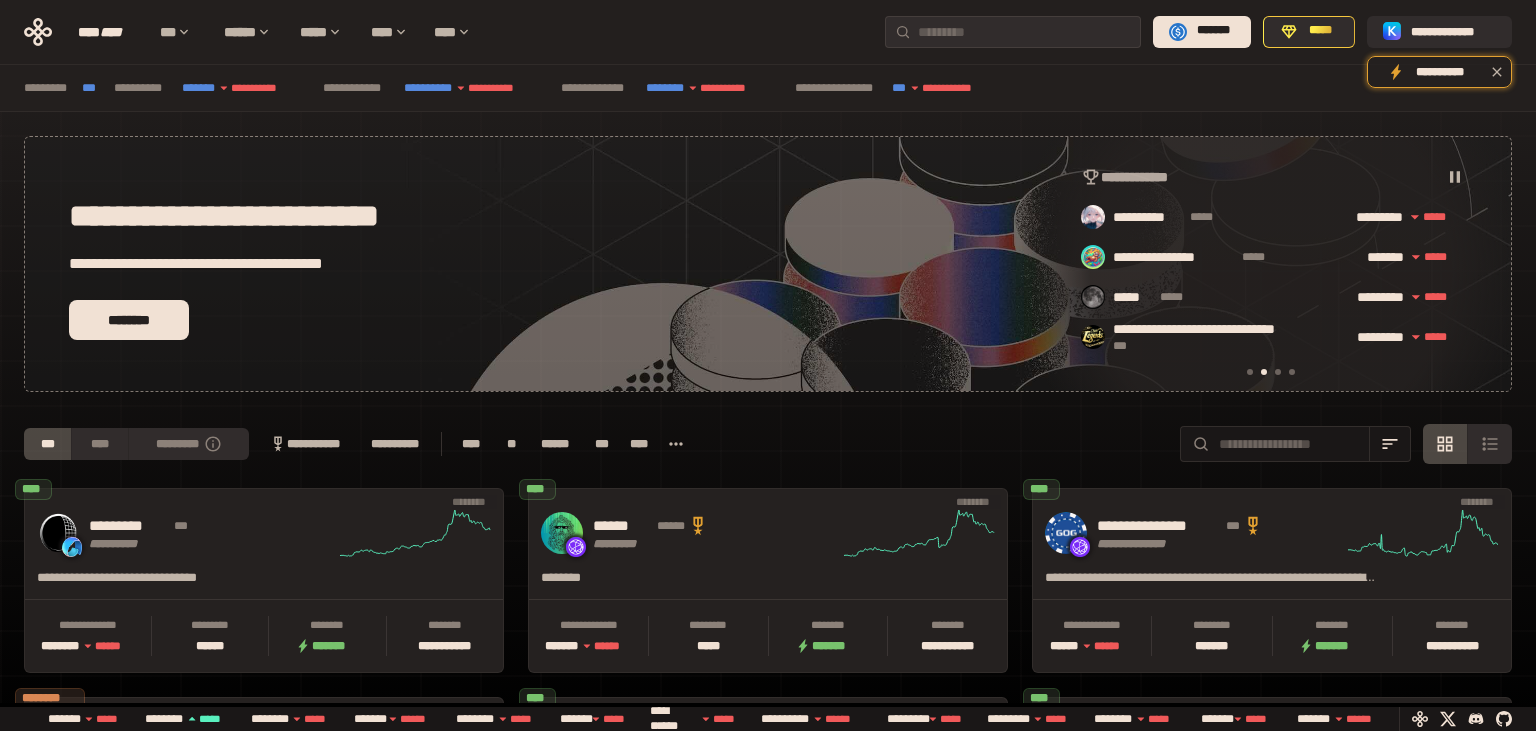 click at bounding box center (1250, 372) 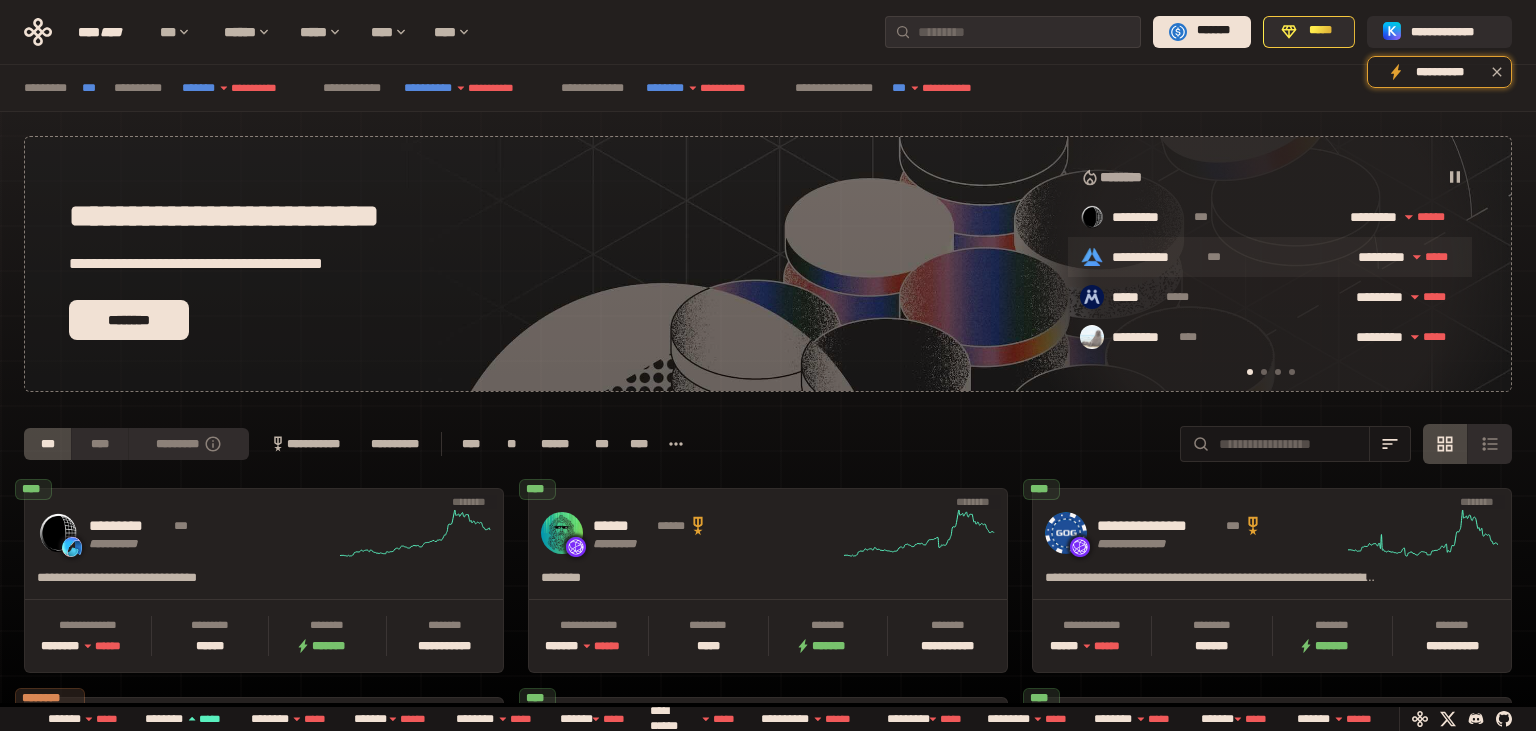 scroll, scrollTop: 0, scrollLeft: 16, axis: horizontal 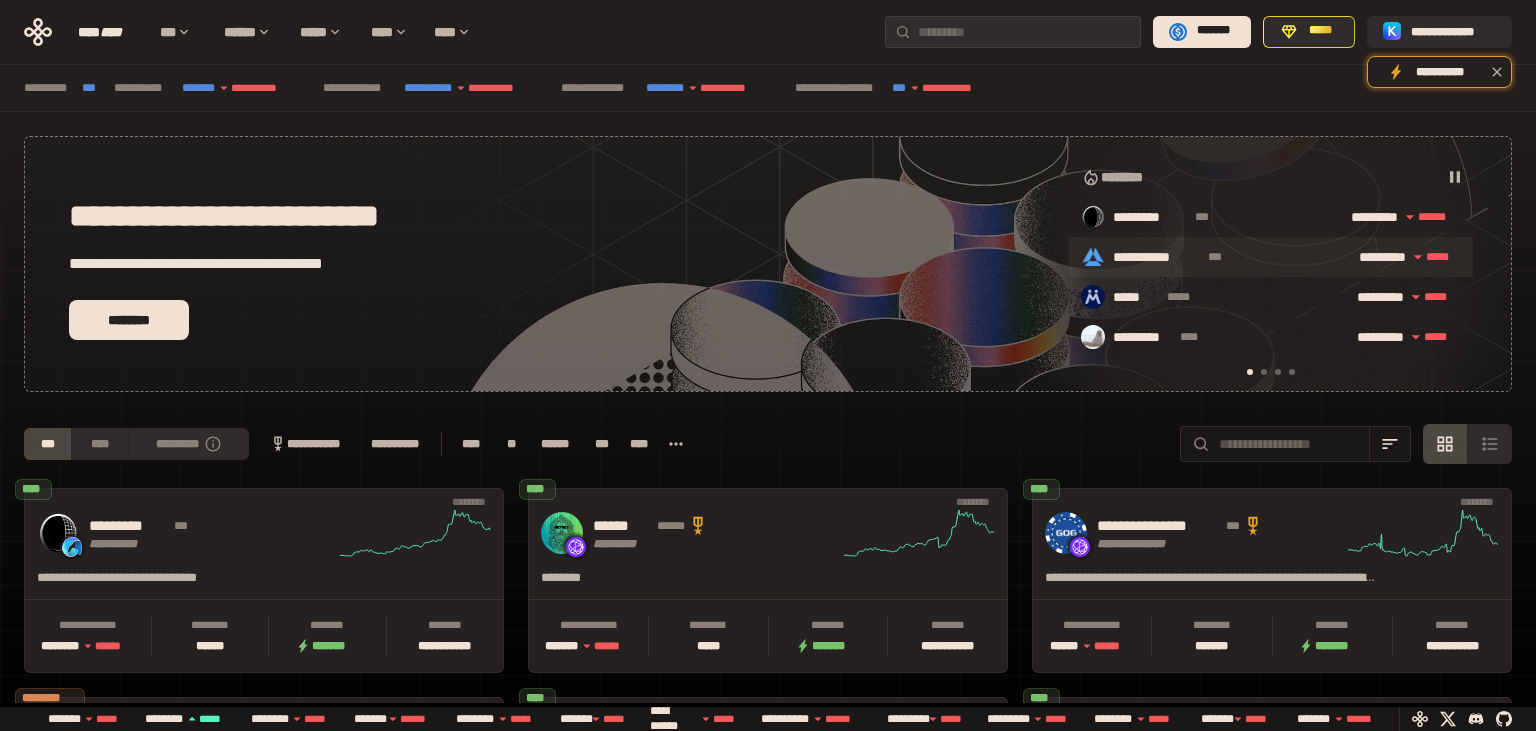click on "**********" at bounding box center [1223, 258] 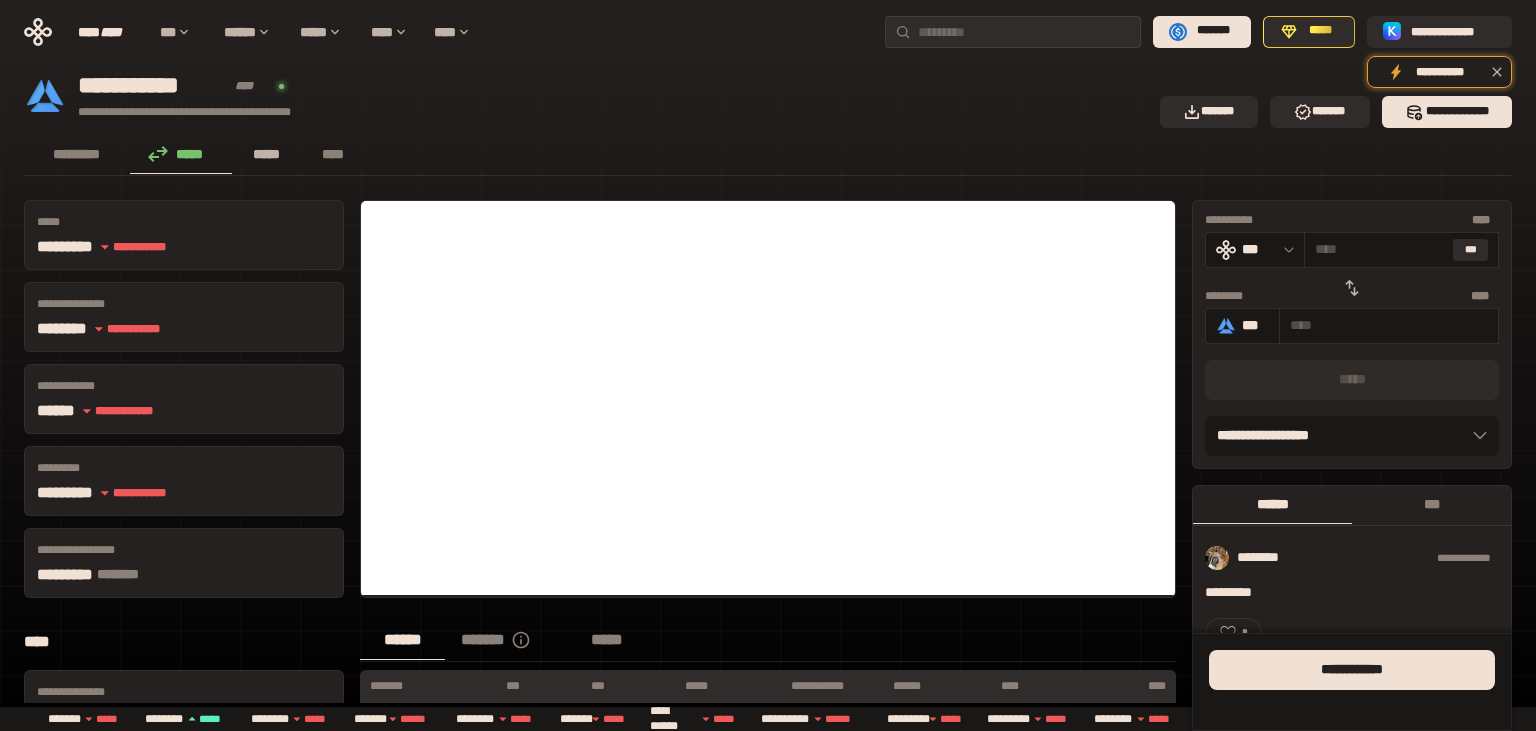 click on "*****" at bounding box center [267, 154] 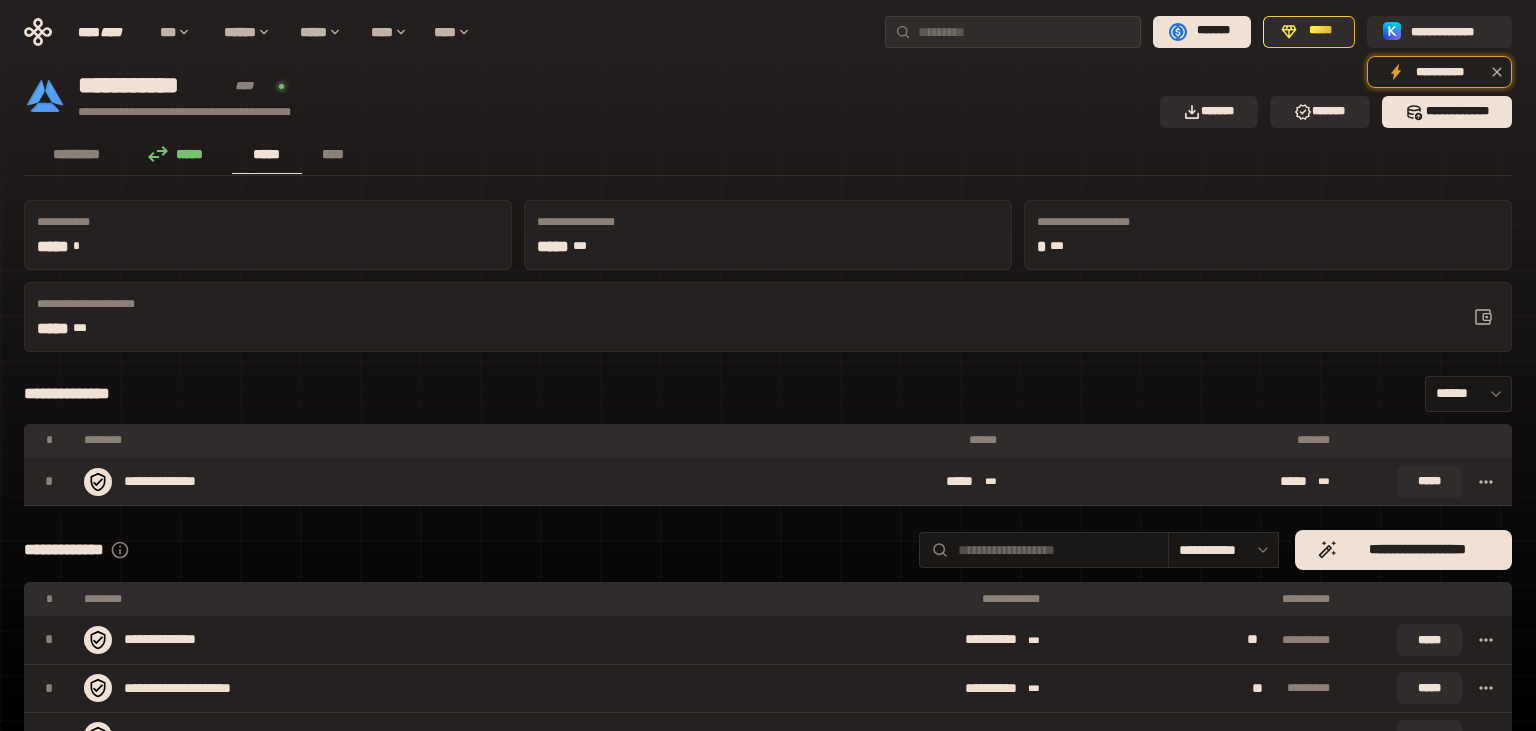 click on "*****" at bounding box center (1428, 482) 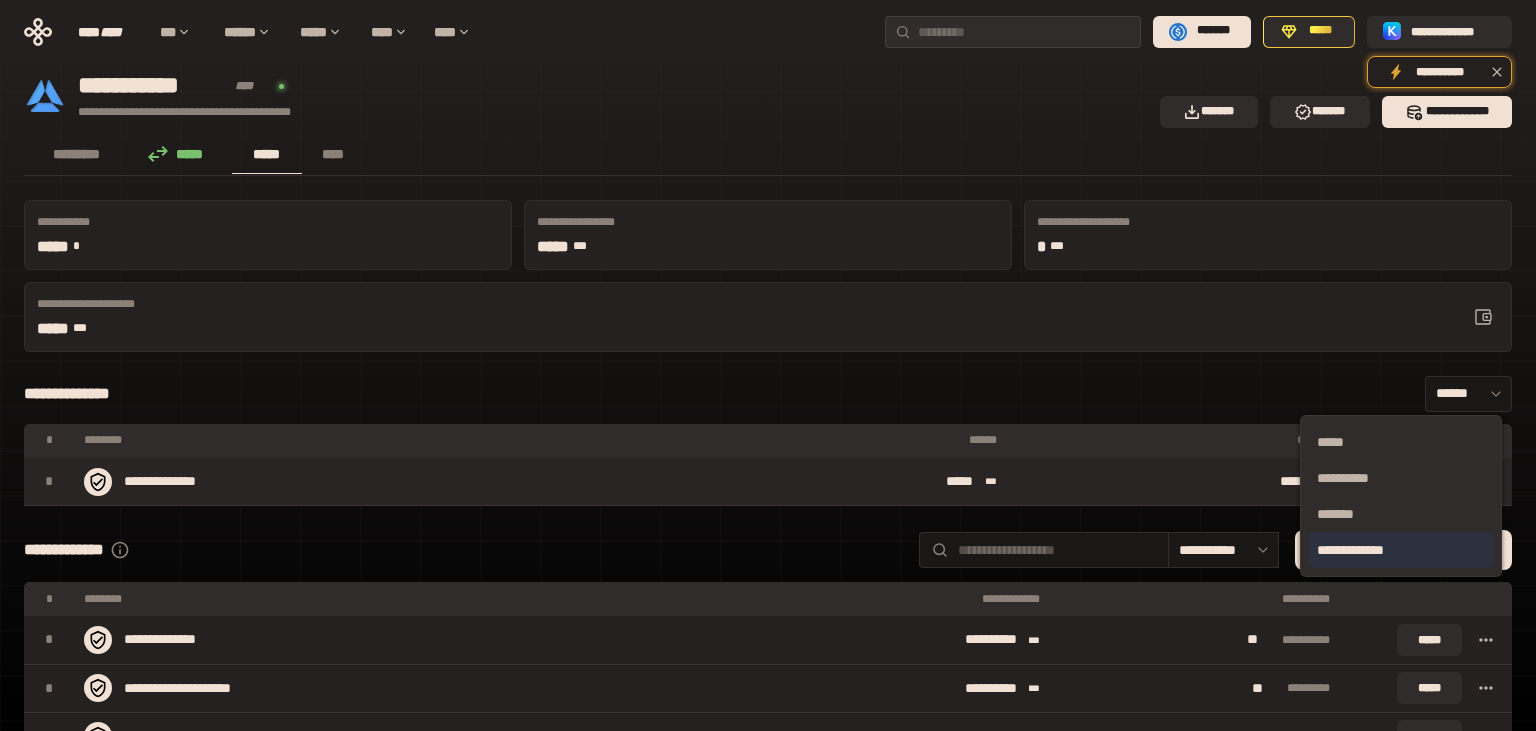 click on "**********" at bounding box center [1401, 550] 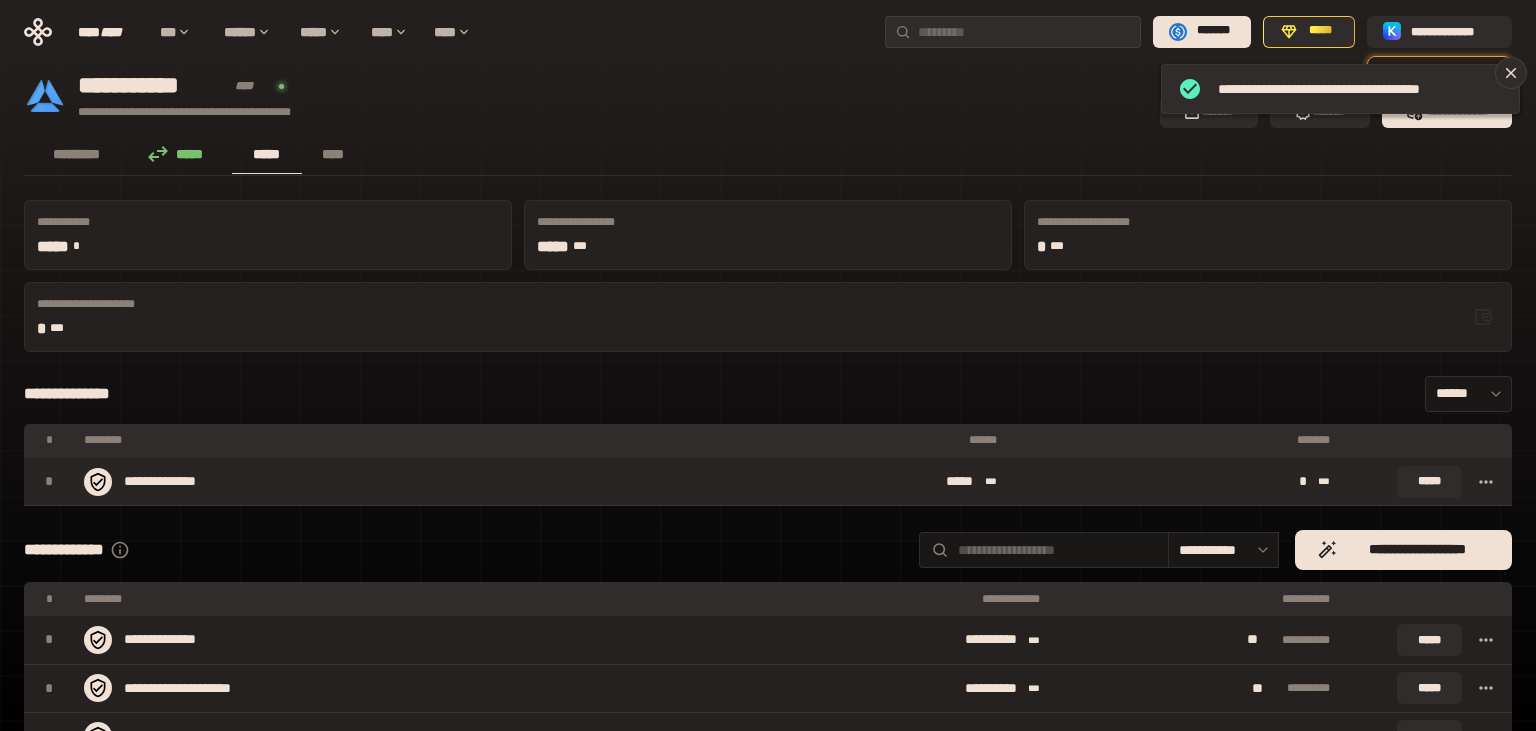 click 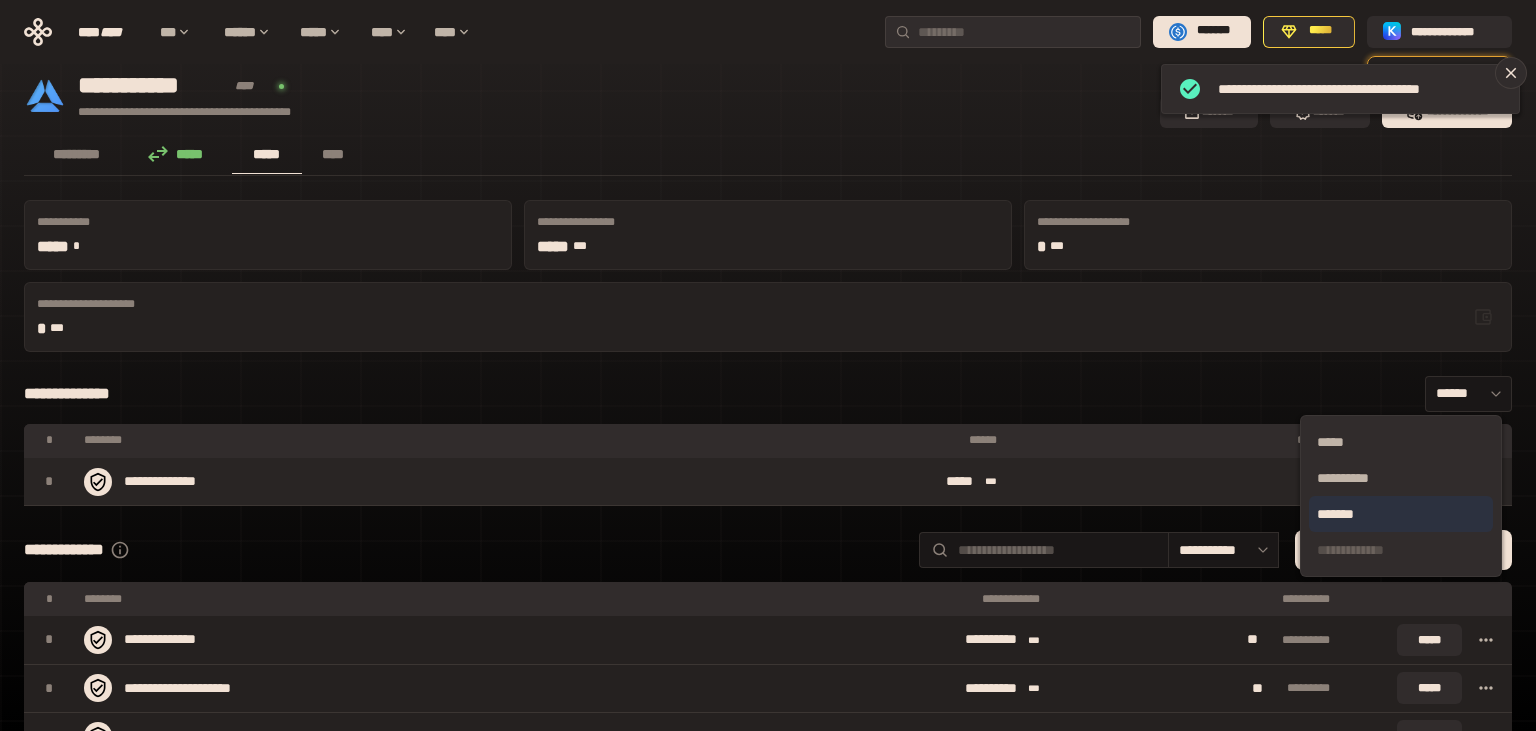 click on "*******" at bounding box center (1401, 514) 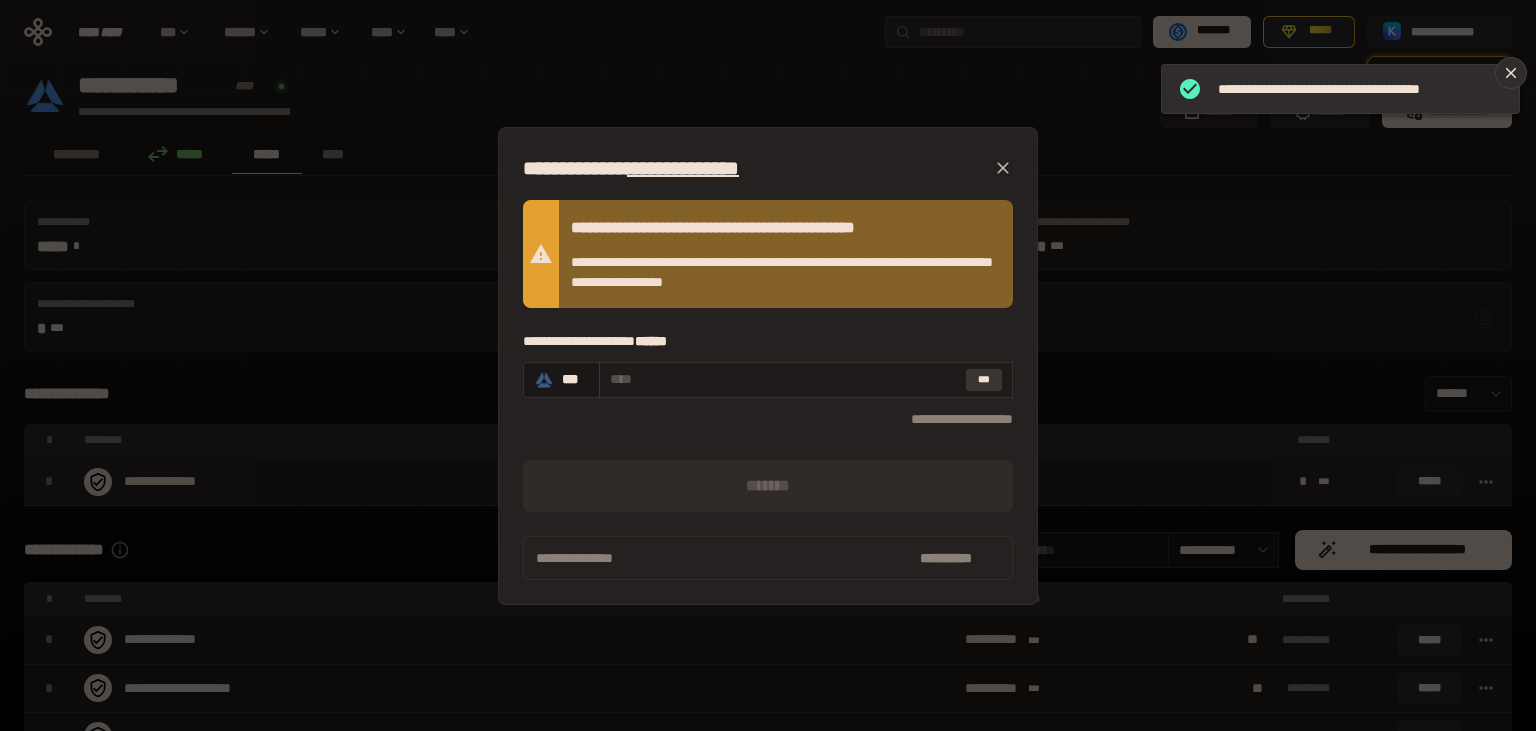 click on "***" at bounding box center [984, 380] 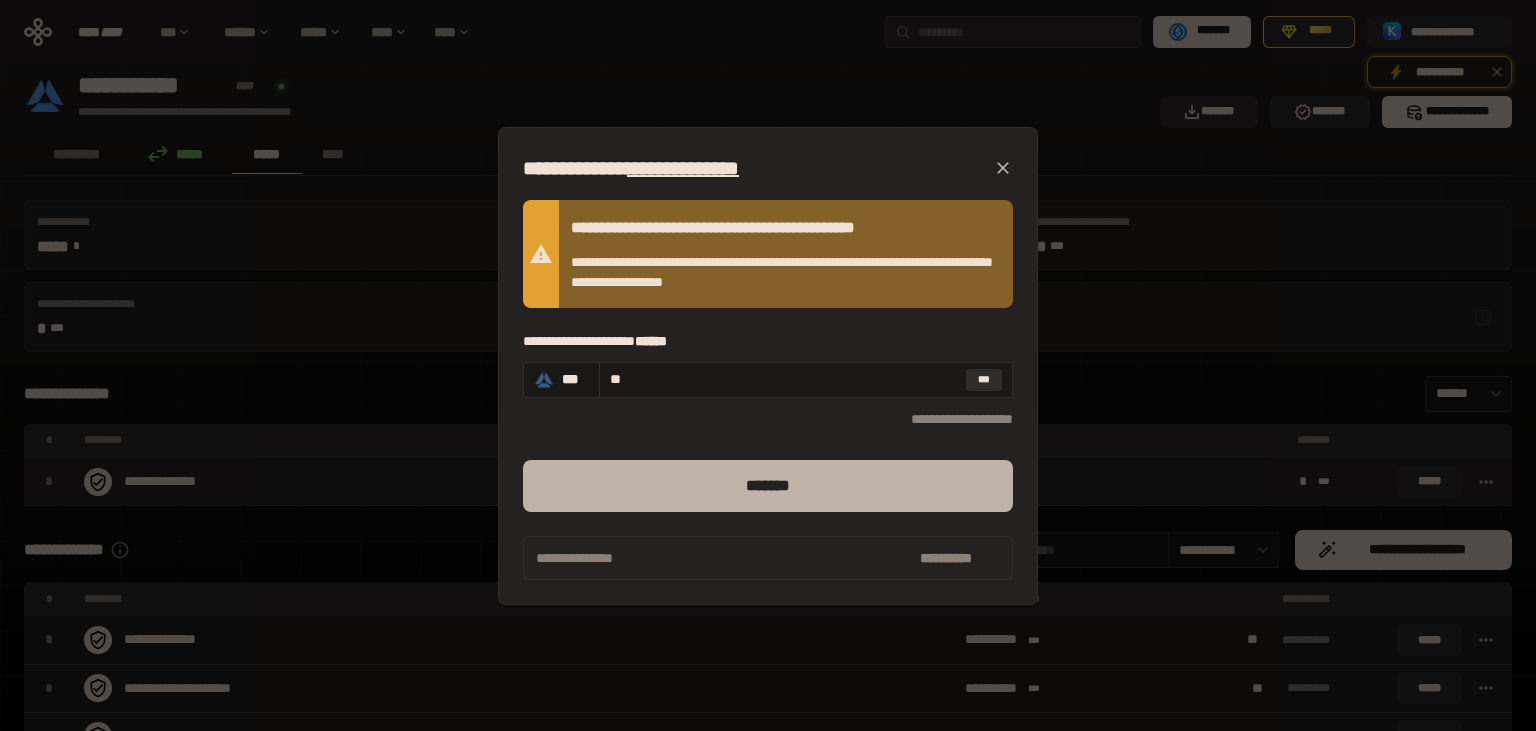 click on "*******" at bounding box center (768, 486) 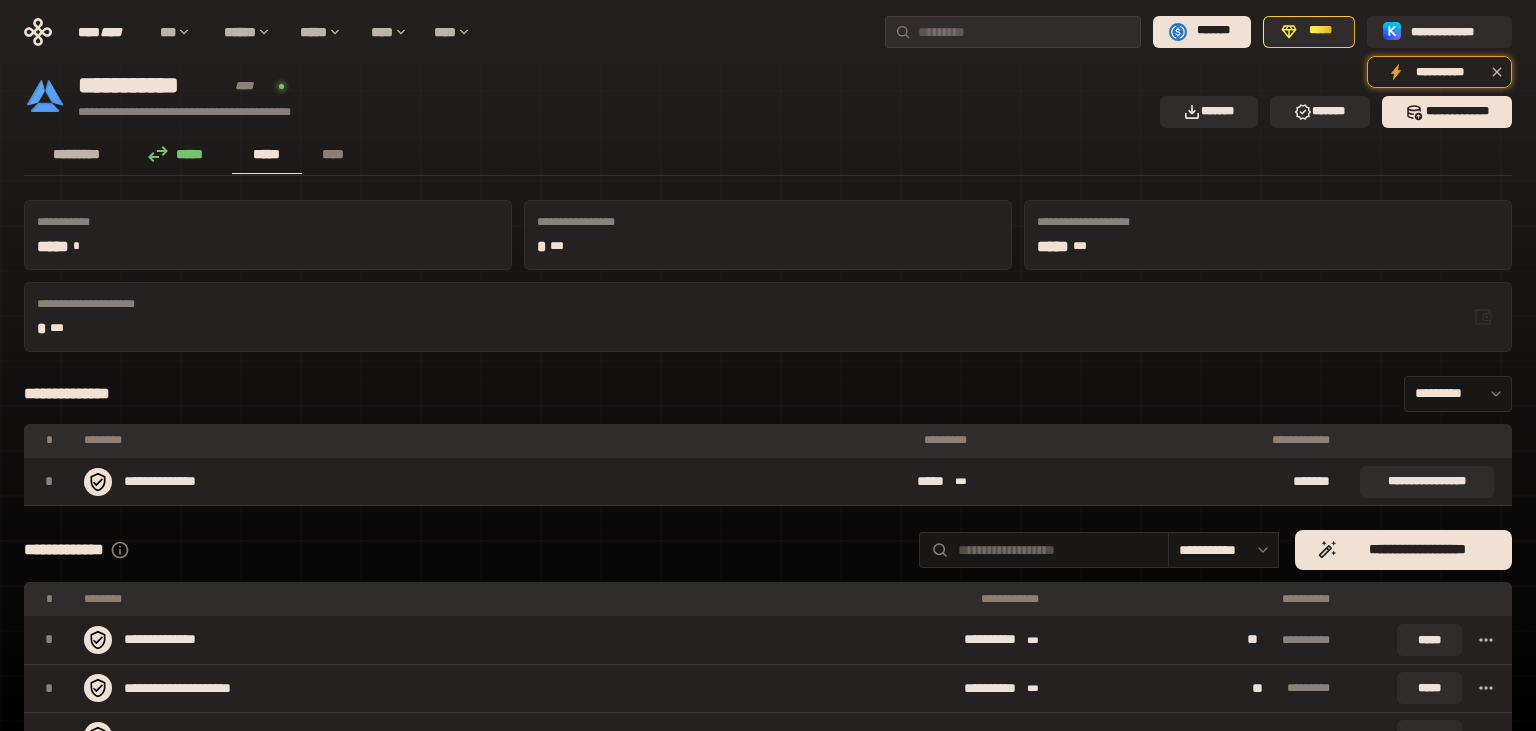 click on "*********" at bounding box center (77, 154) 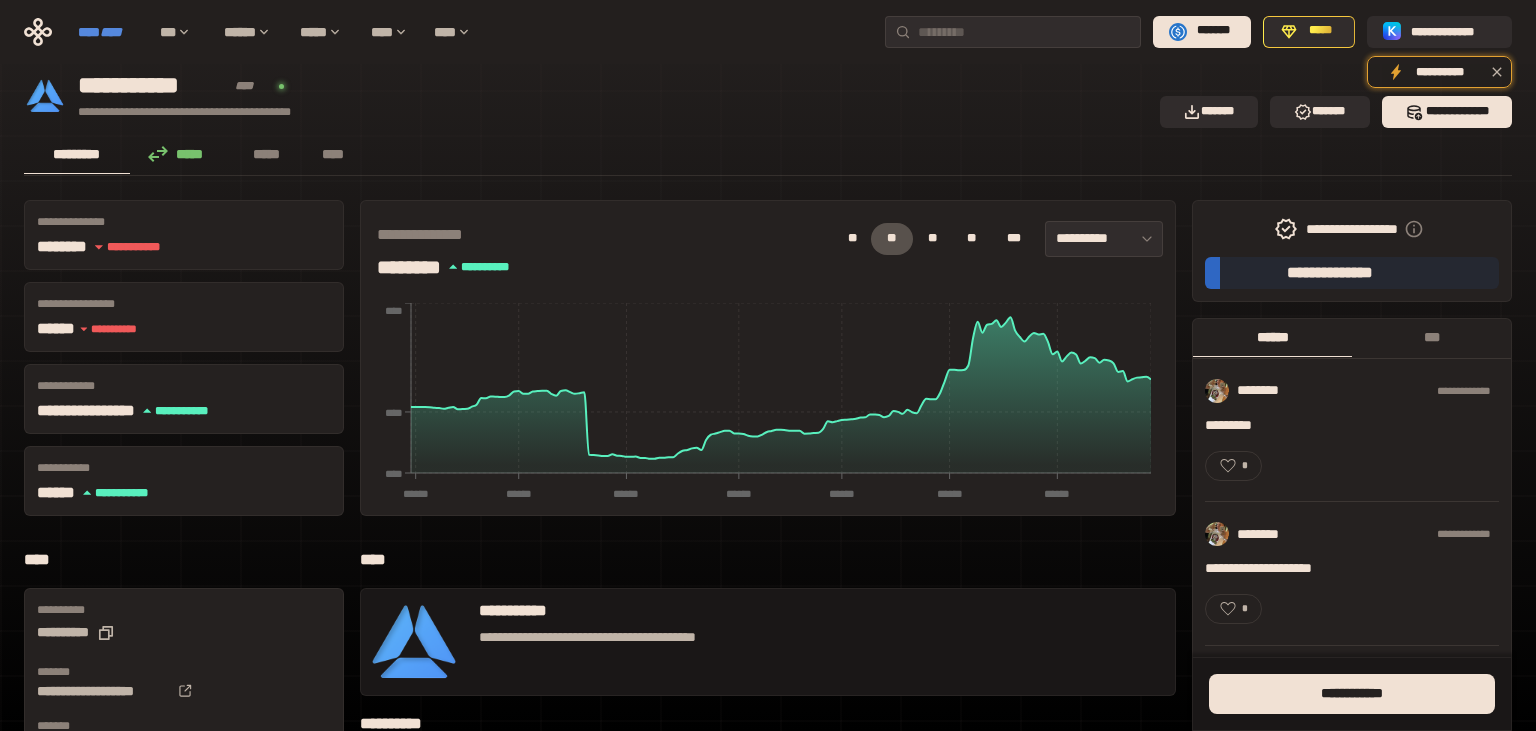click on "****" at bounding box center [111, 32] 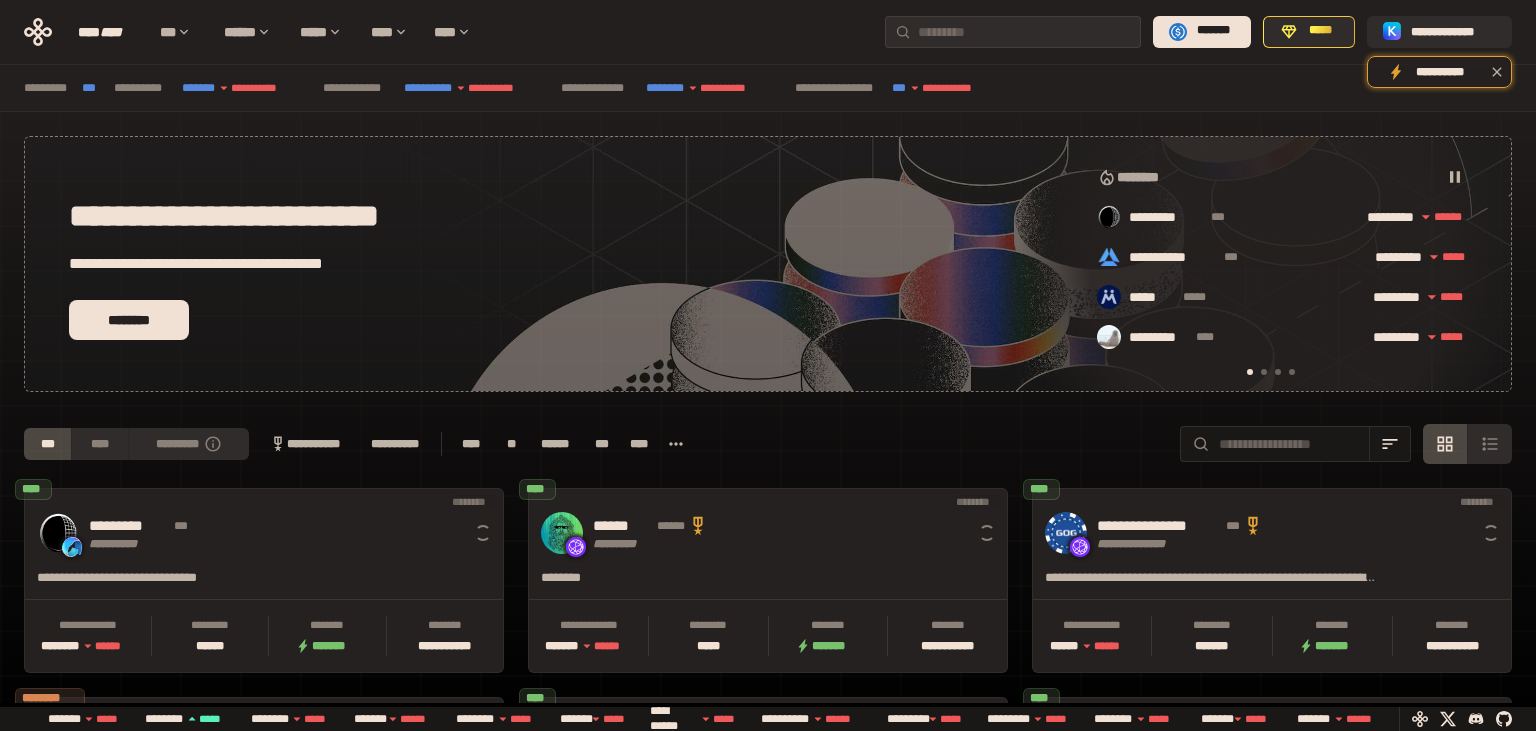 scroll, scrollTop: 0, scrollLeft: 16, axis: horizontal 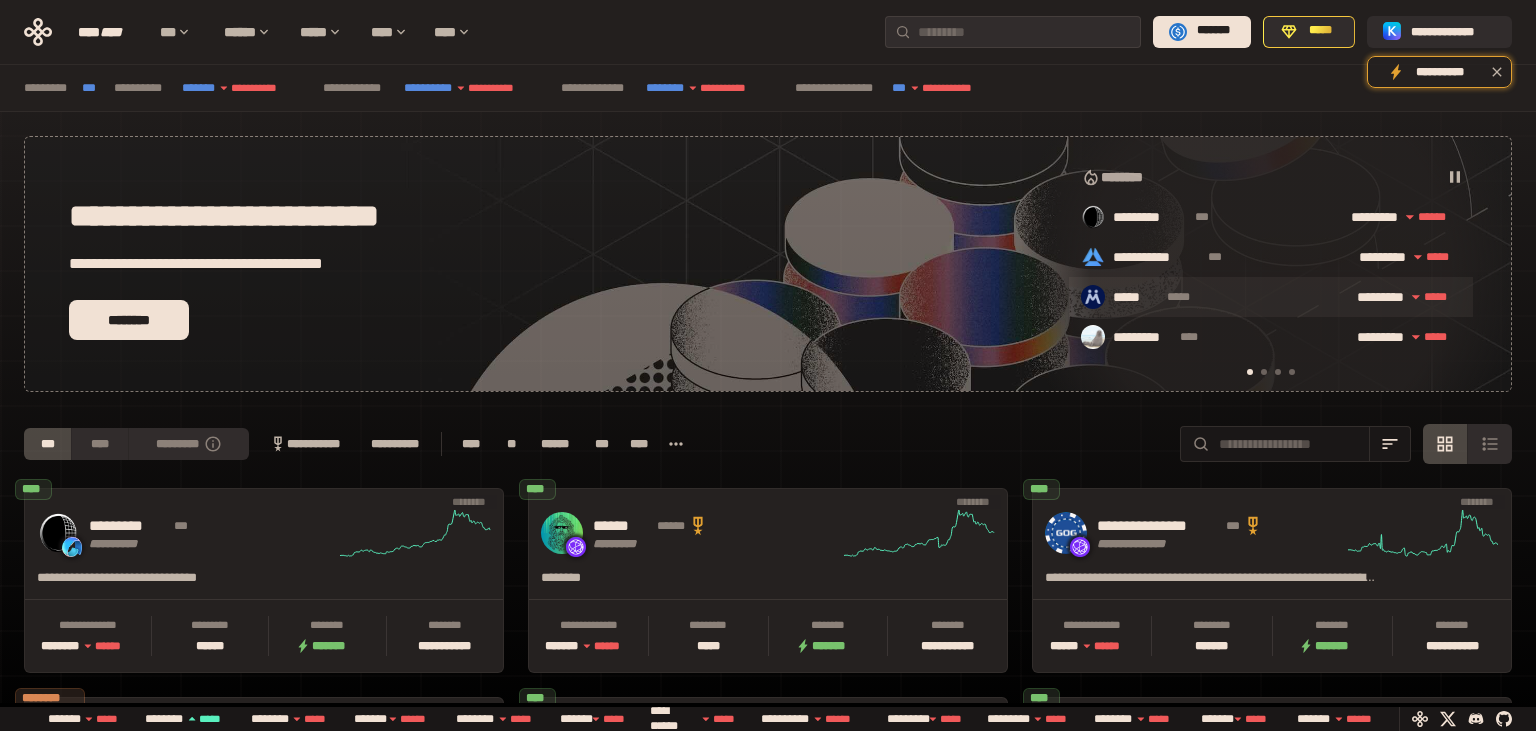 click on "***** *****" at bounding box center [1226, 298] 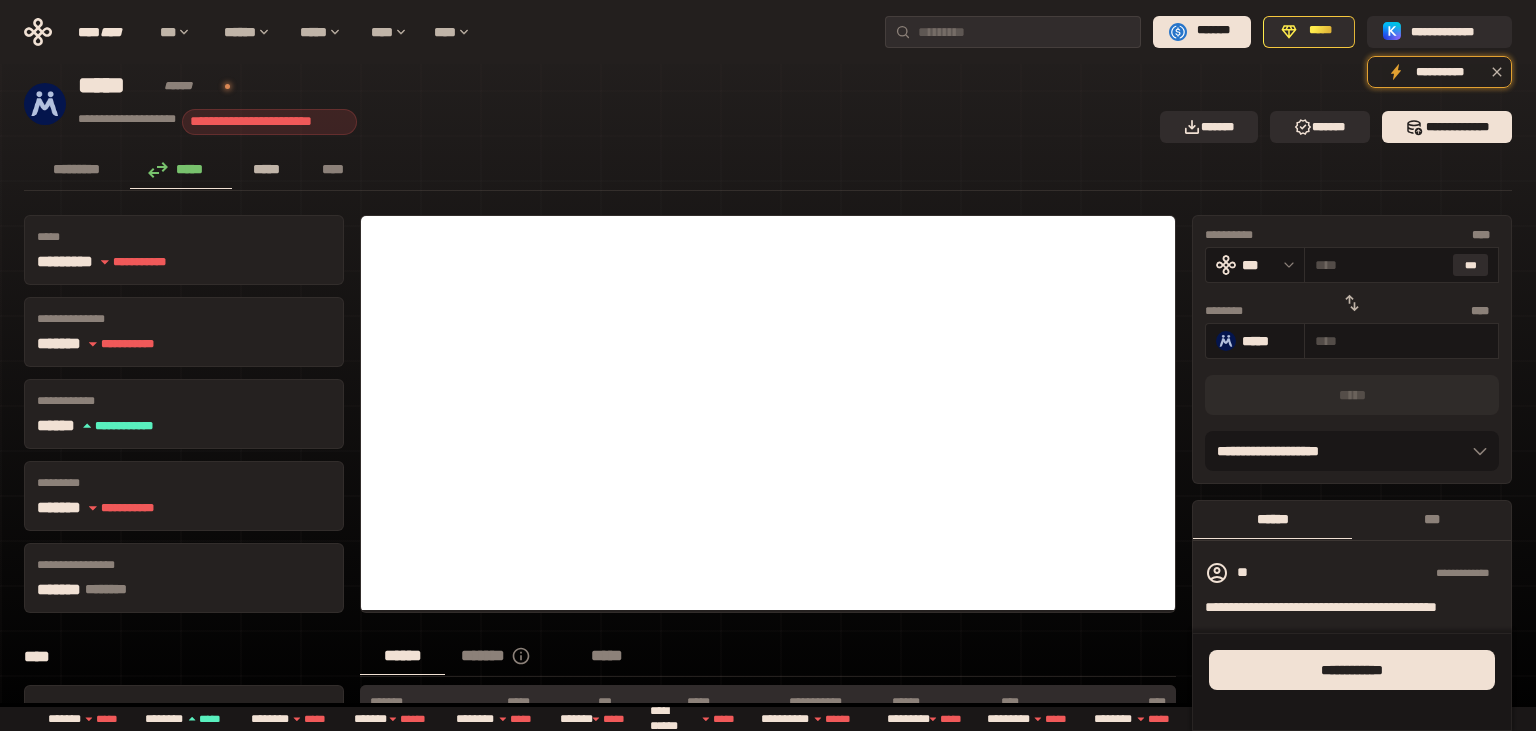 click on "*****" at bounding box center (267, 169) 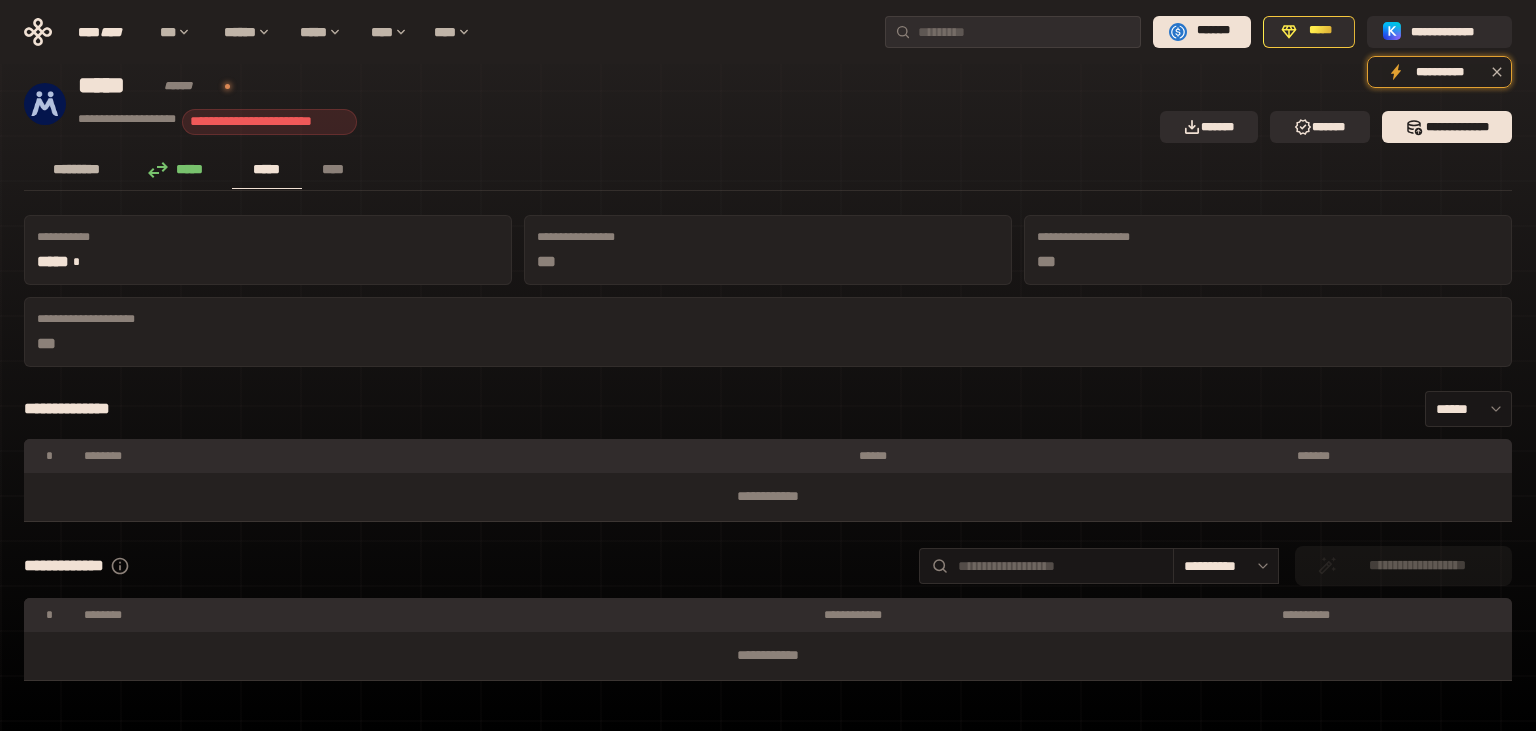 click on "*********" at bounding box center [77, 169] 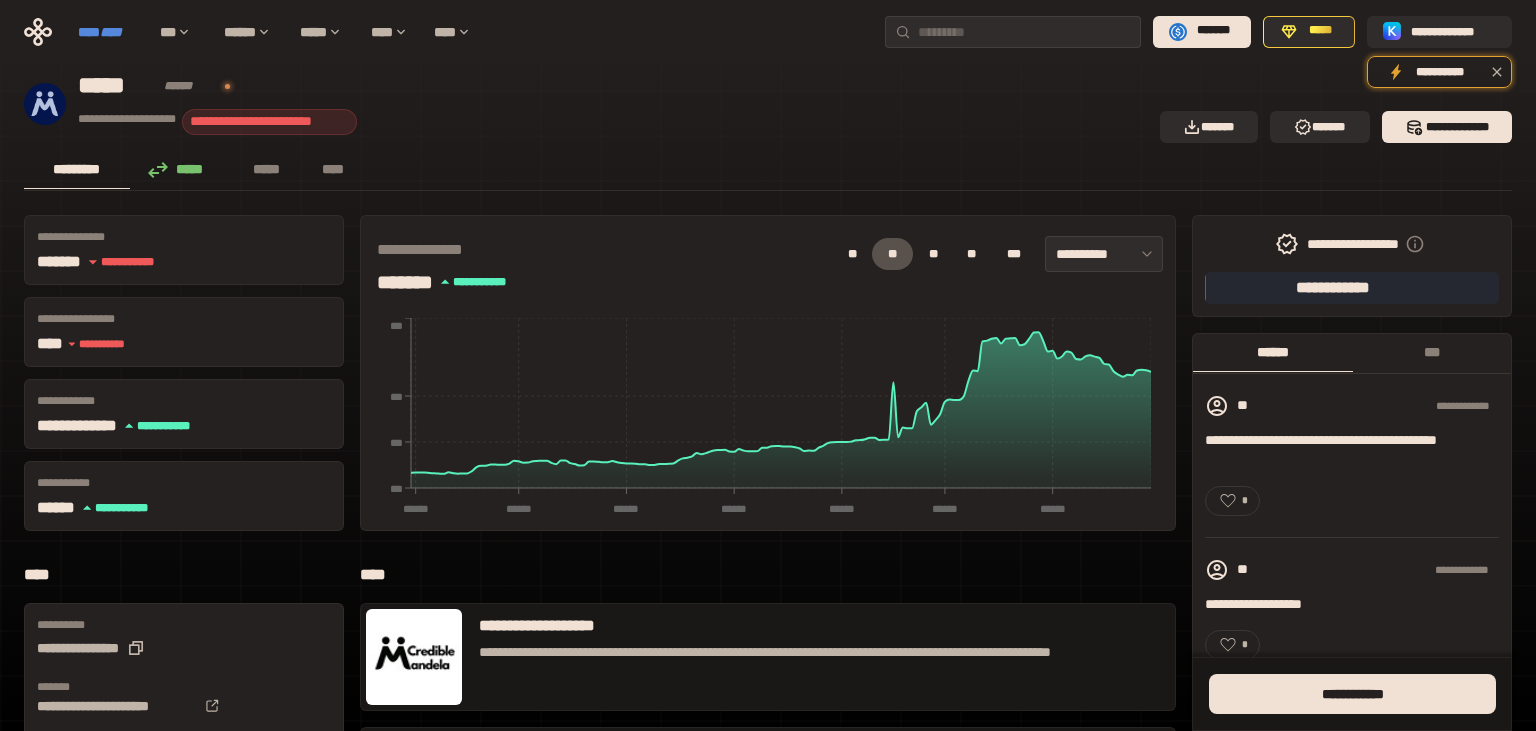 click on "****" at bounding box center [111, 32] 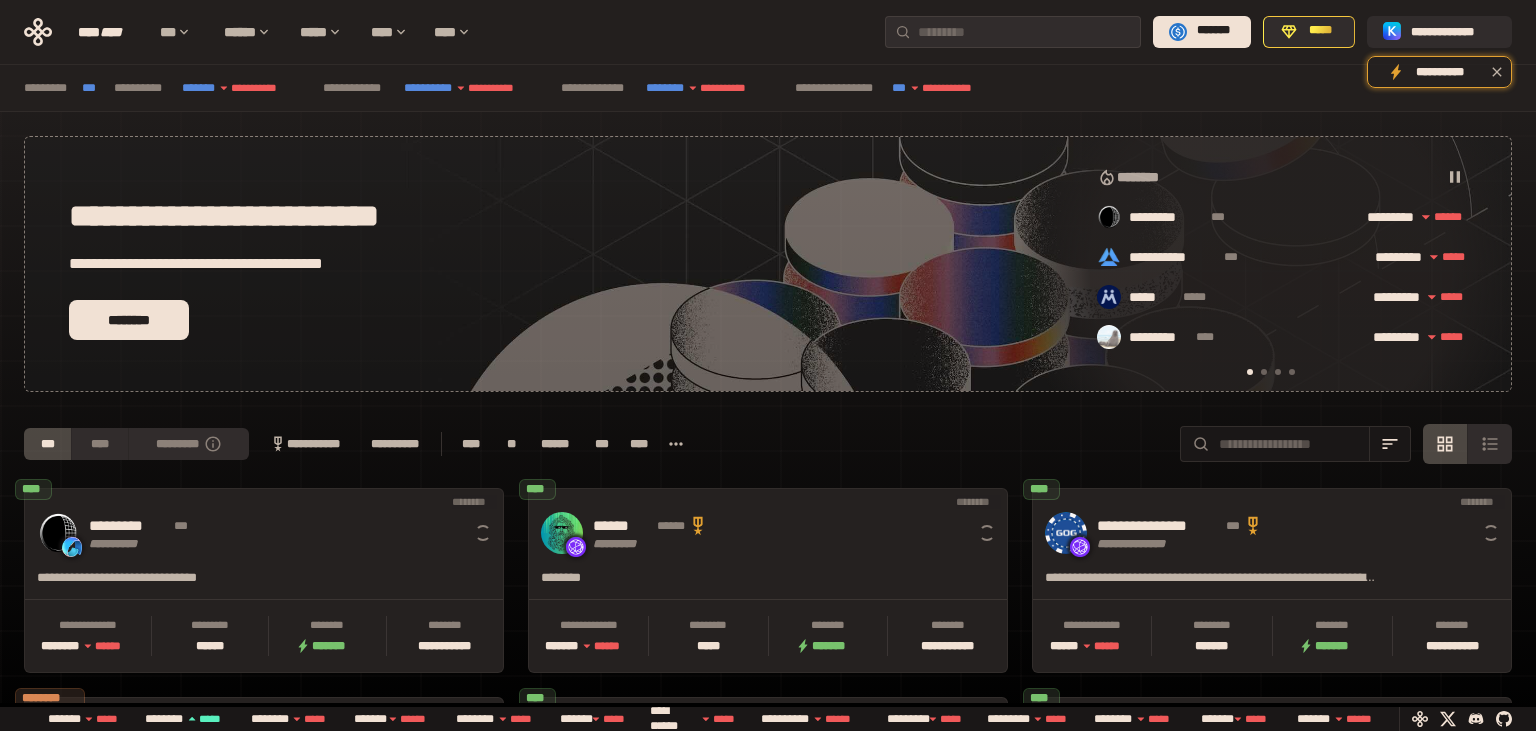 scroll, scrollTop: 0, scrollLeft: 16, axis: horizontal 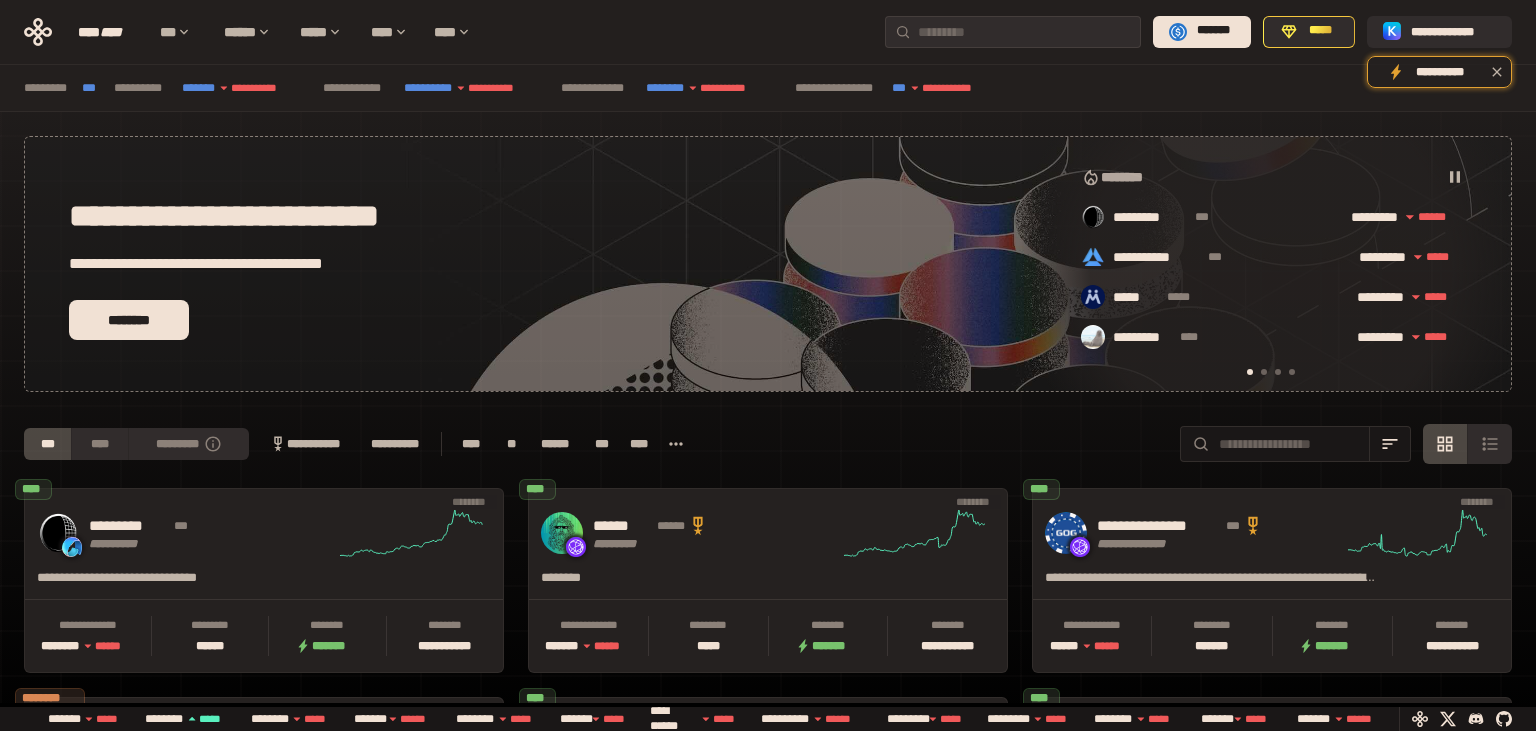 click at bounding box center [1264, 372] 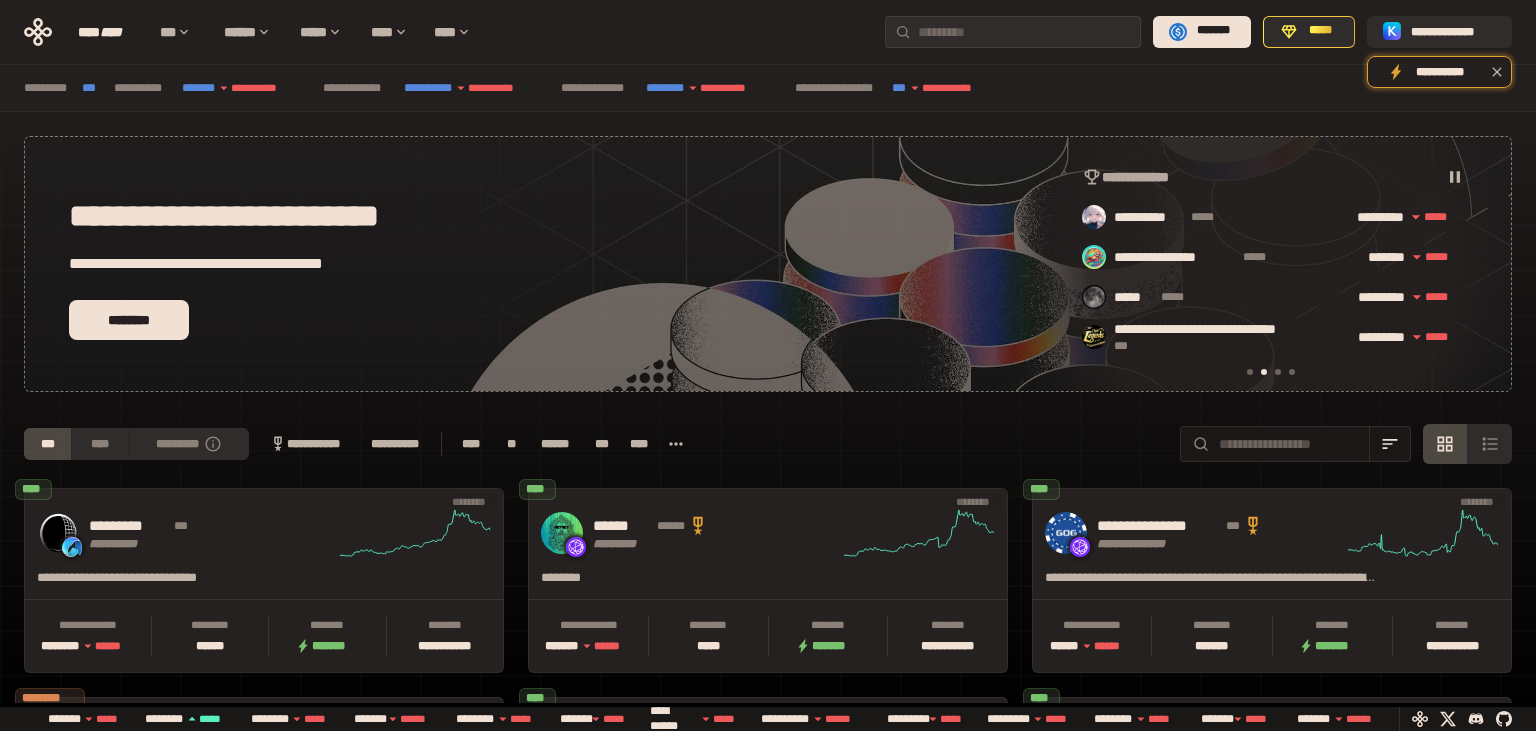 scroll, scrollTop: 0, scrollLeft: 436, axis: horizontal 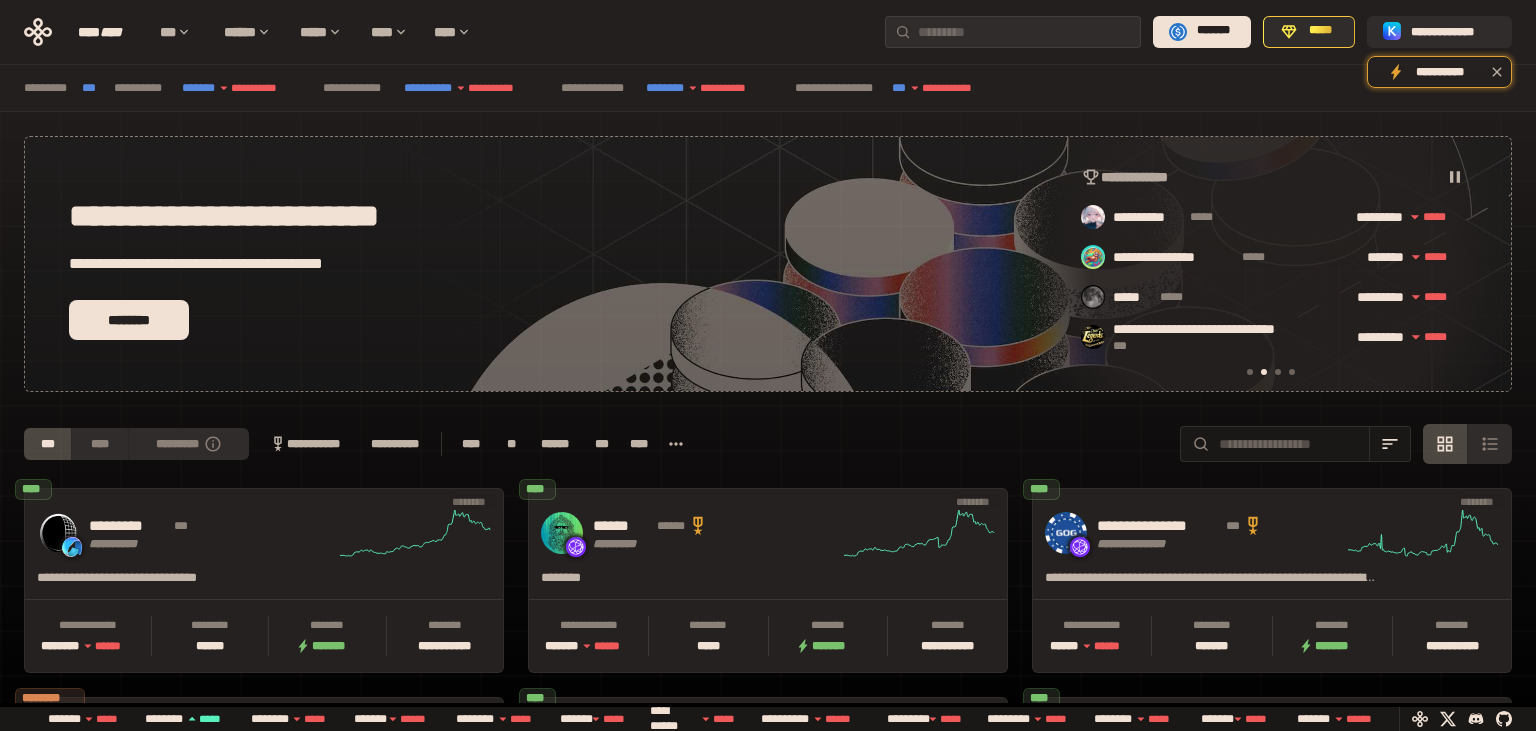 click at bounding box center [1278, 372] 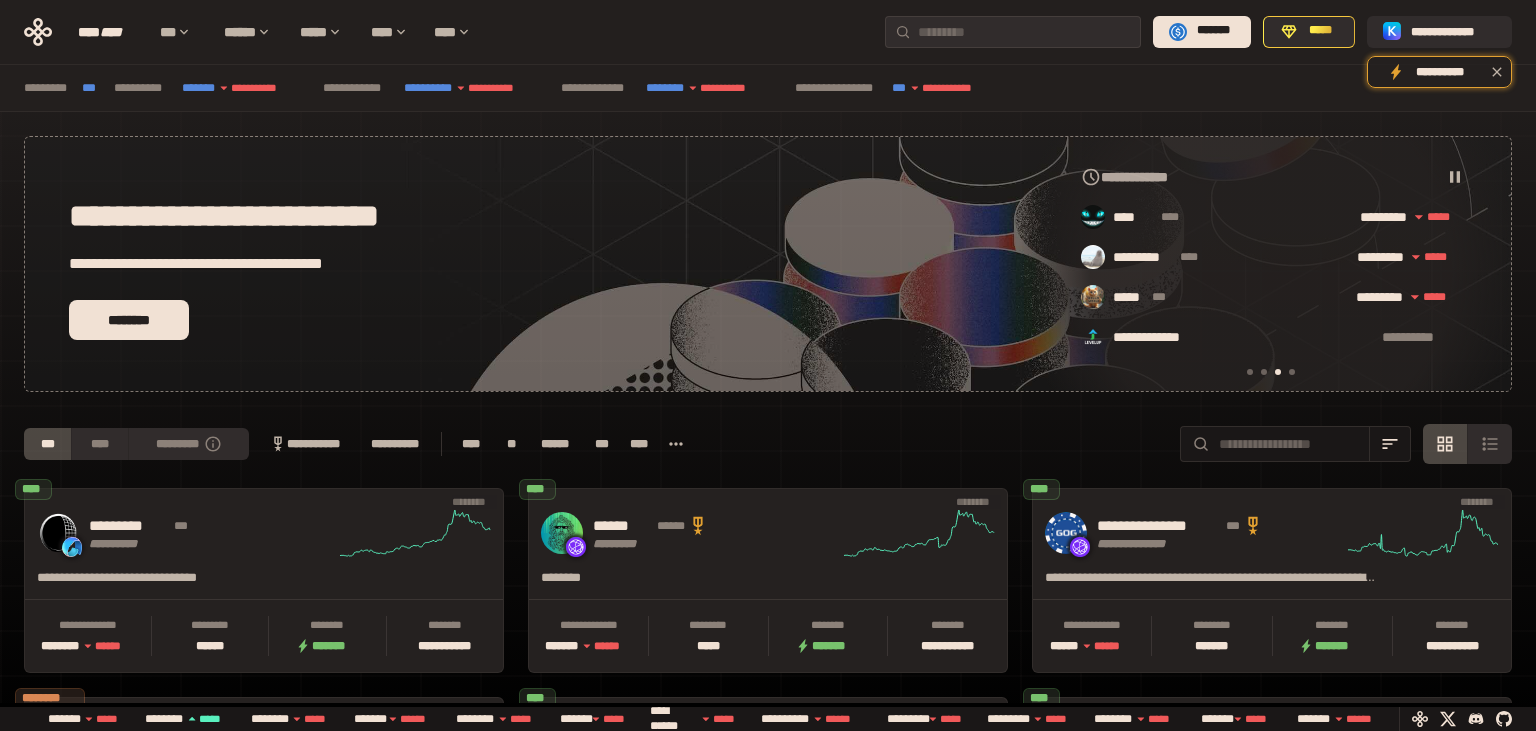 click at bounding box center [1292, 372] 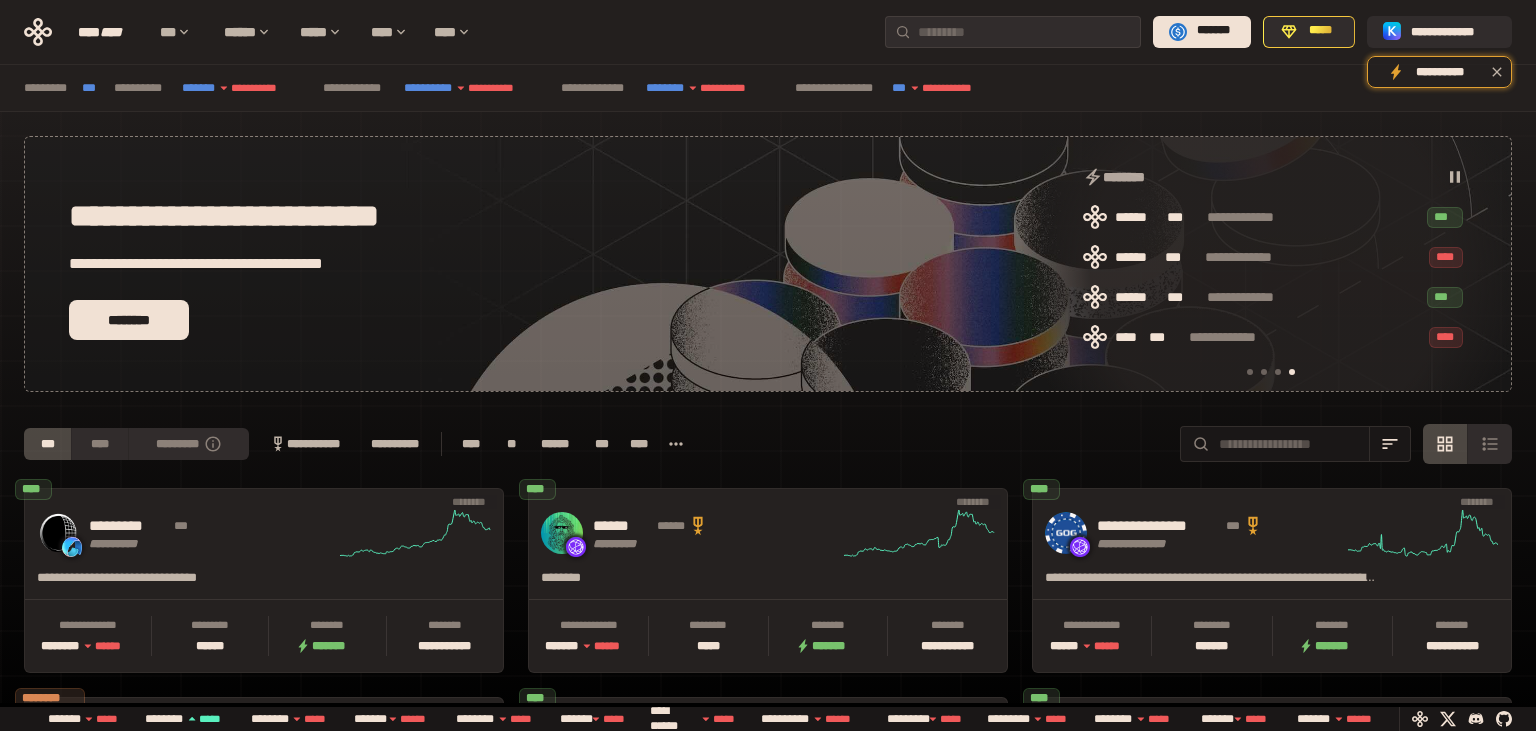 scroll, scrollTop: 0, scrollLeft: 1276, axis: horizontal 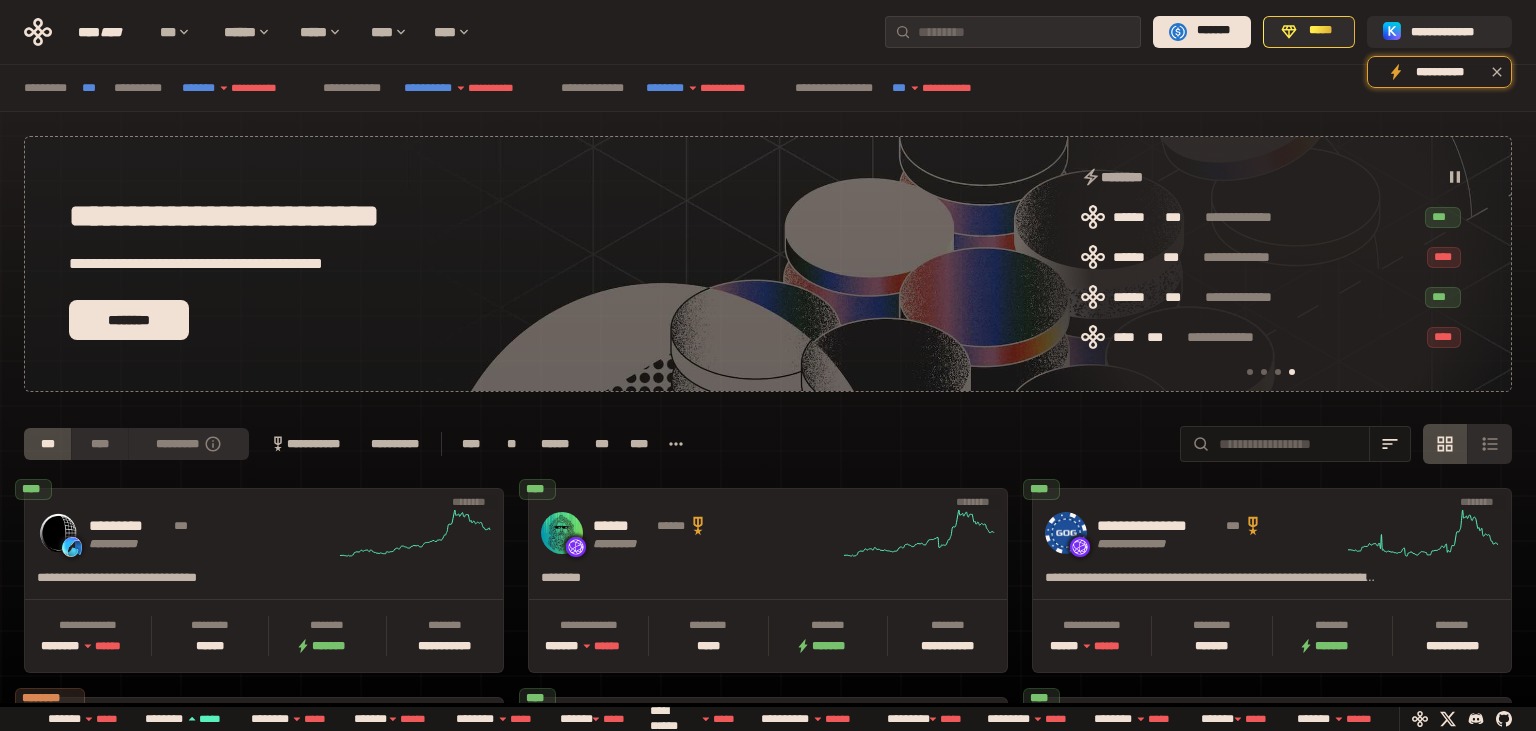 click at bounding box center [1250, 372] 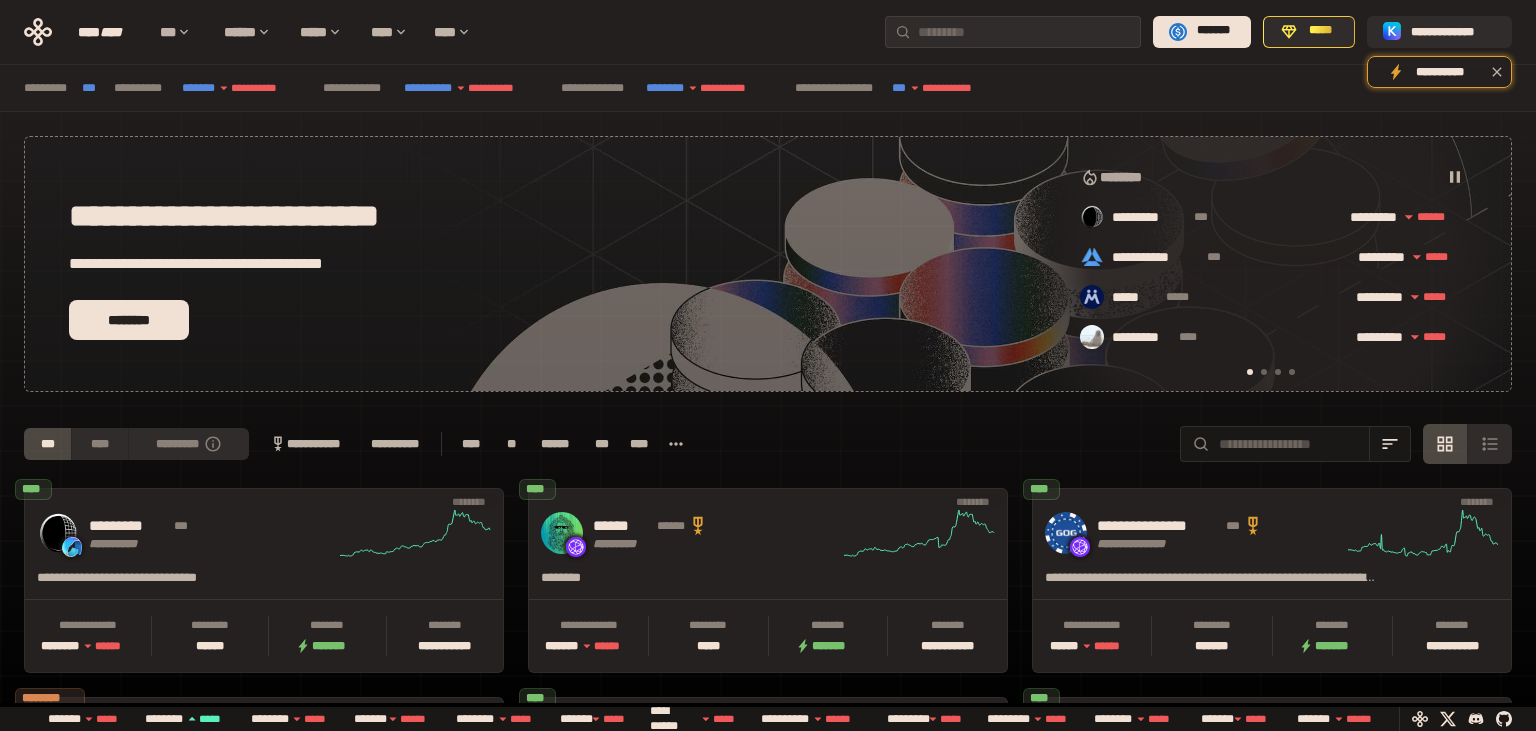 scroll, scrollTop: 0, scrollLeft: 16, axis: horizontal 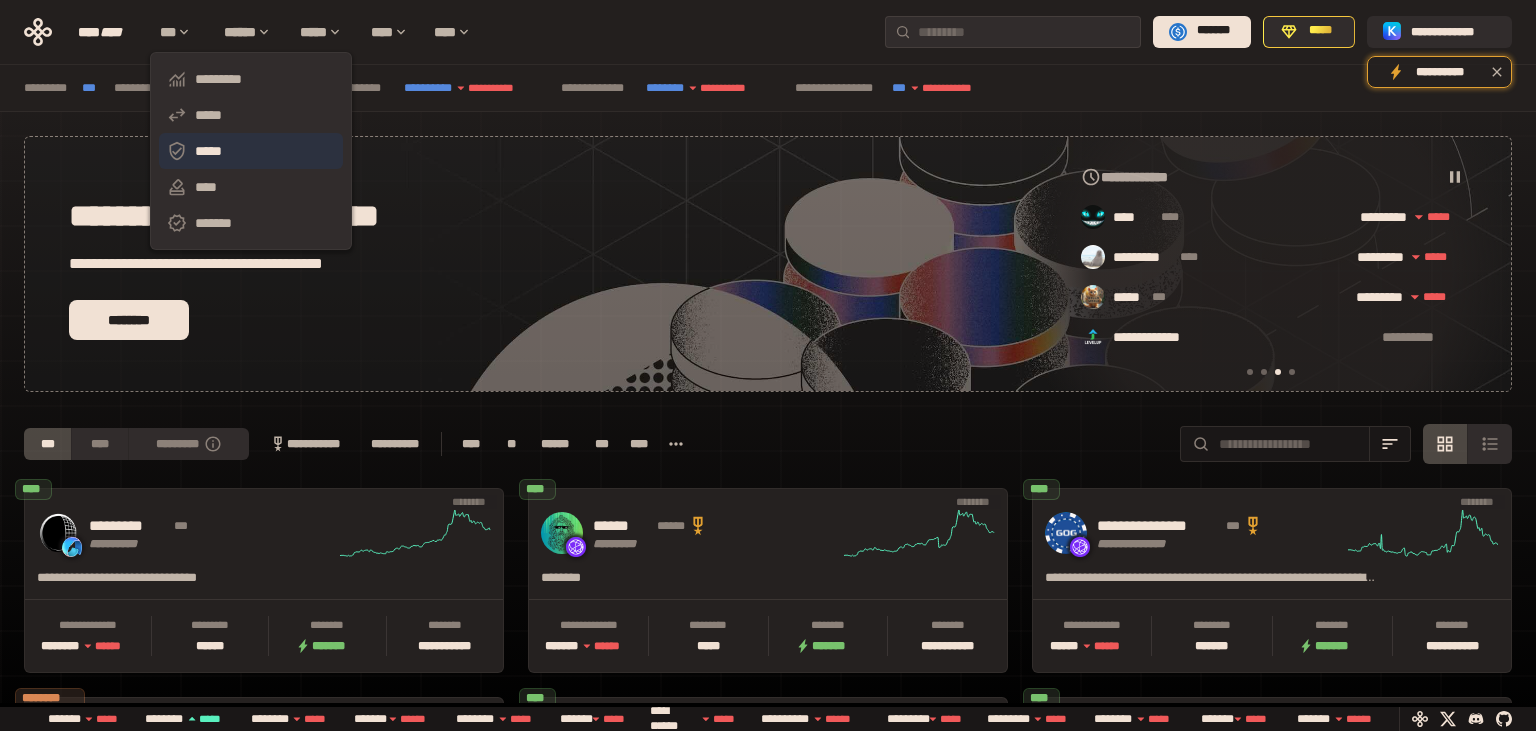 click on "*****" at bounding box center [251, 151] 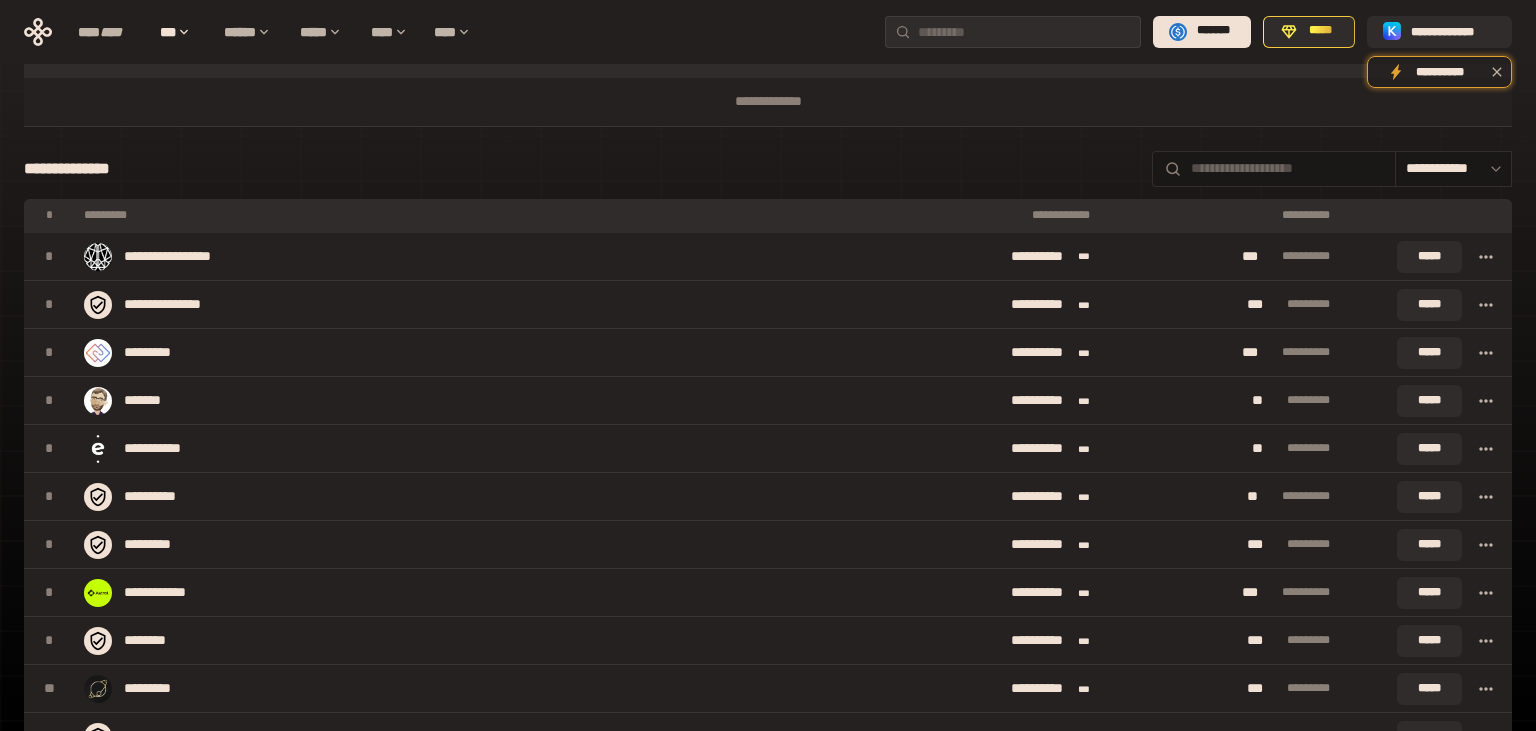scroll, scrollTop: 0, scrollLeft: 0, axis: both 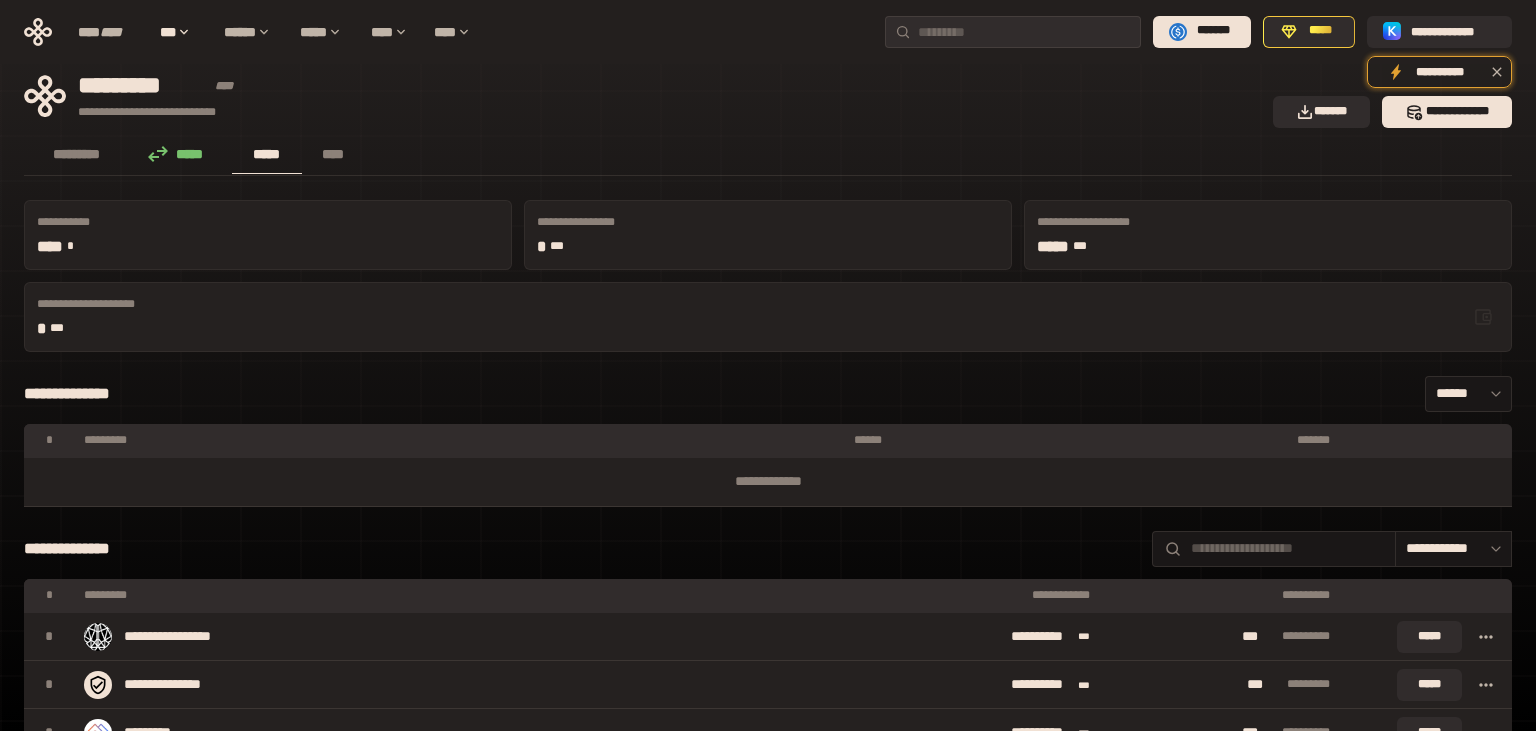click on "*****" at bounding box center (181, 154) 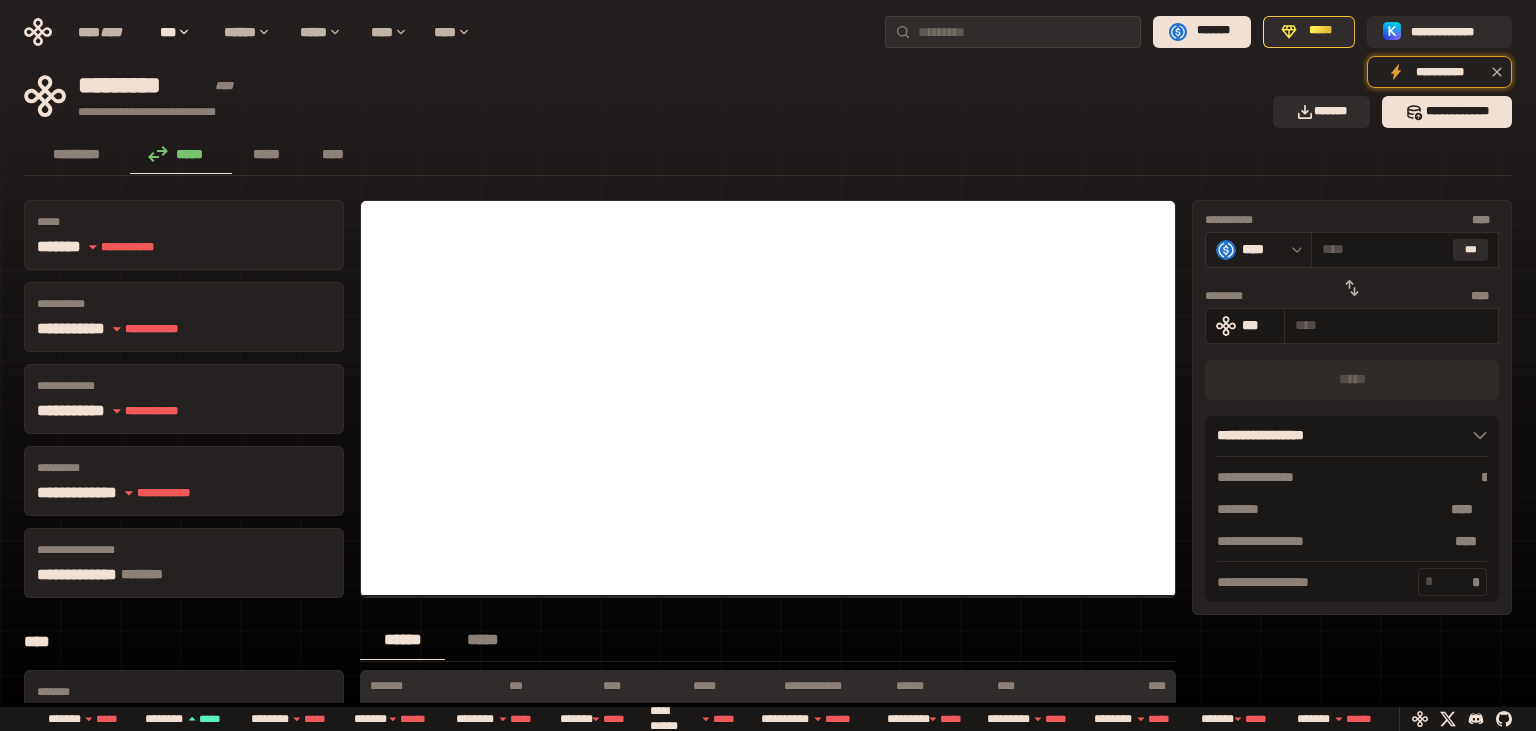 click 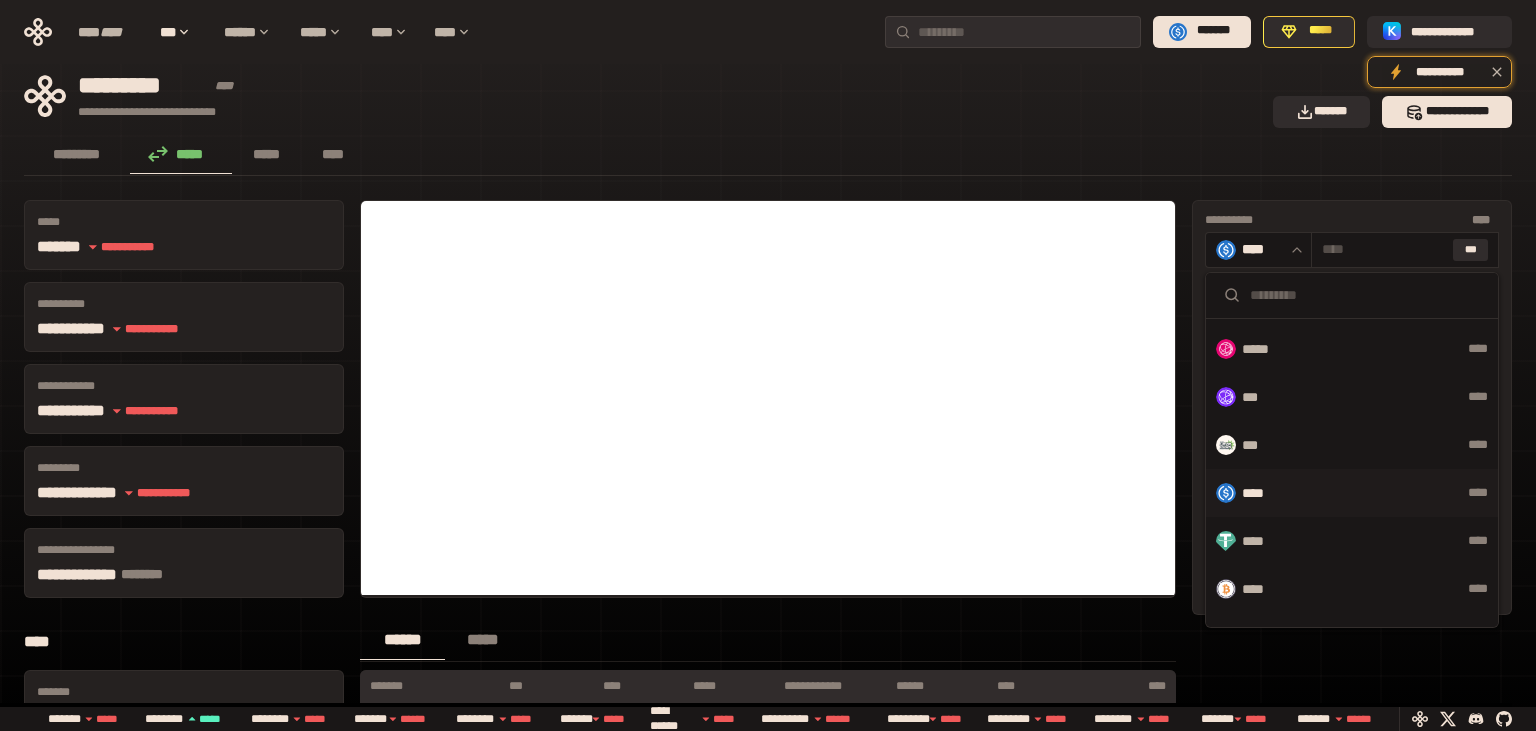 scroll, scrollTop: 987, scrollLeft: 0, axis: vertical 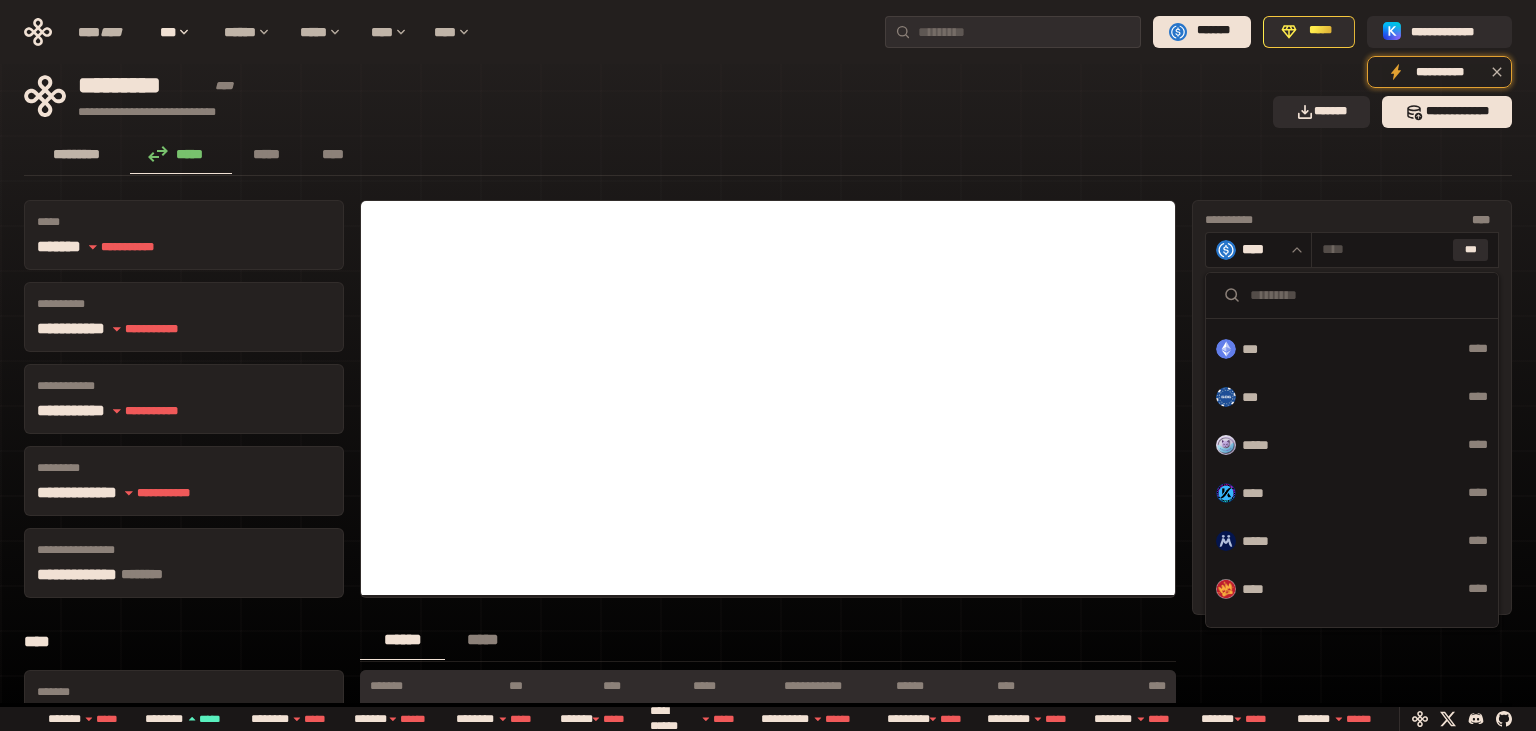click on "*********" at bounding box center [77, 154] 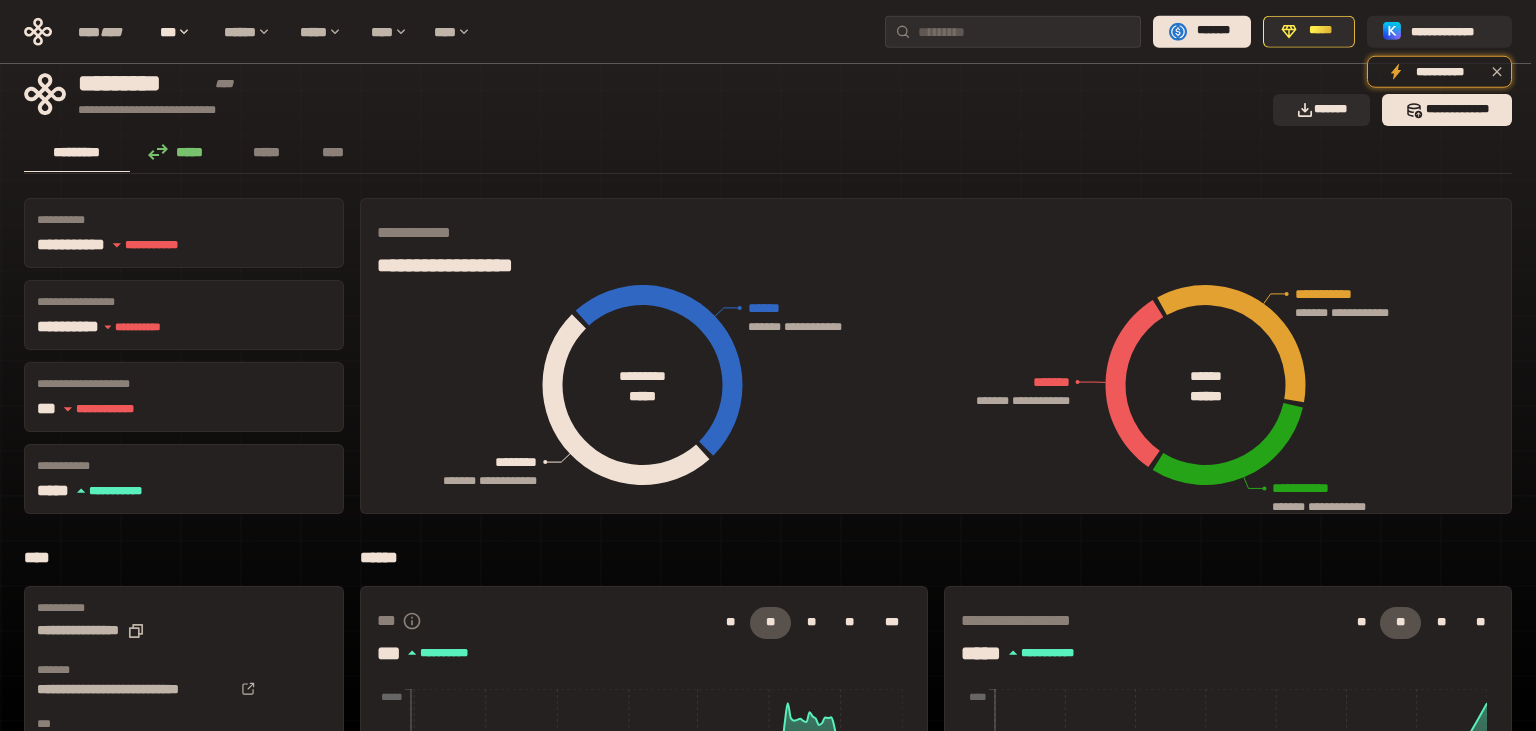 scroll, scrollTop: 0, scrollLeft: 0, axis: both 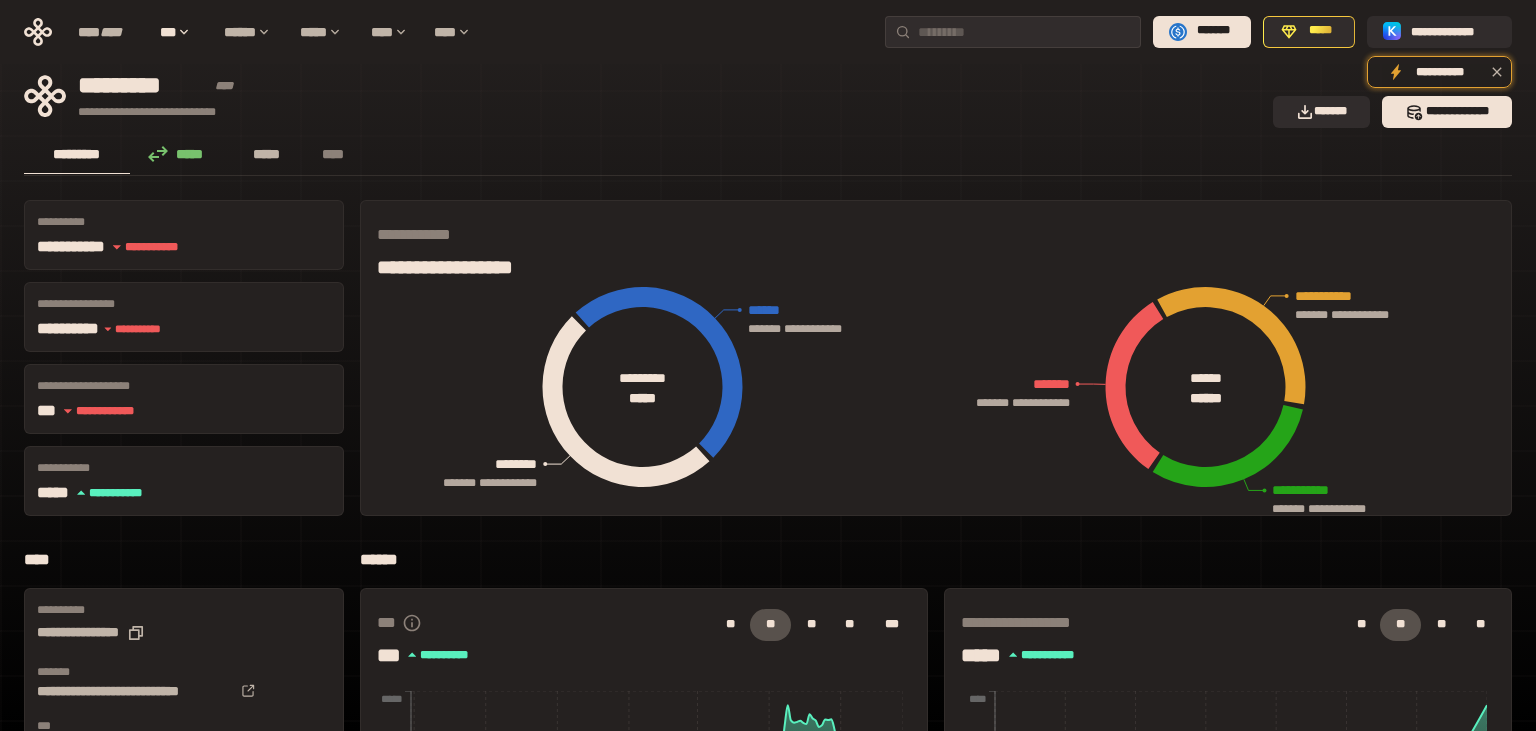 click on "*****" at bounding box center (267, 154) 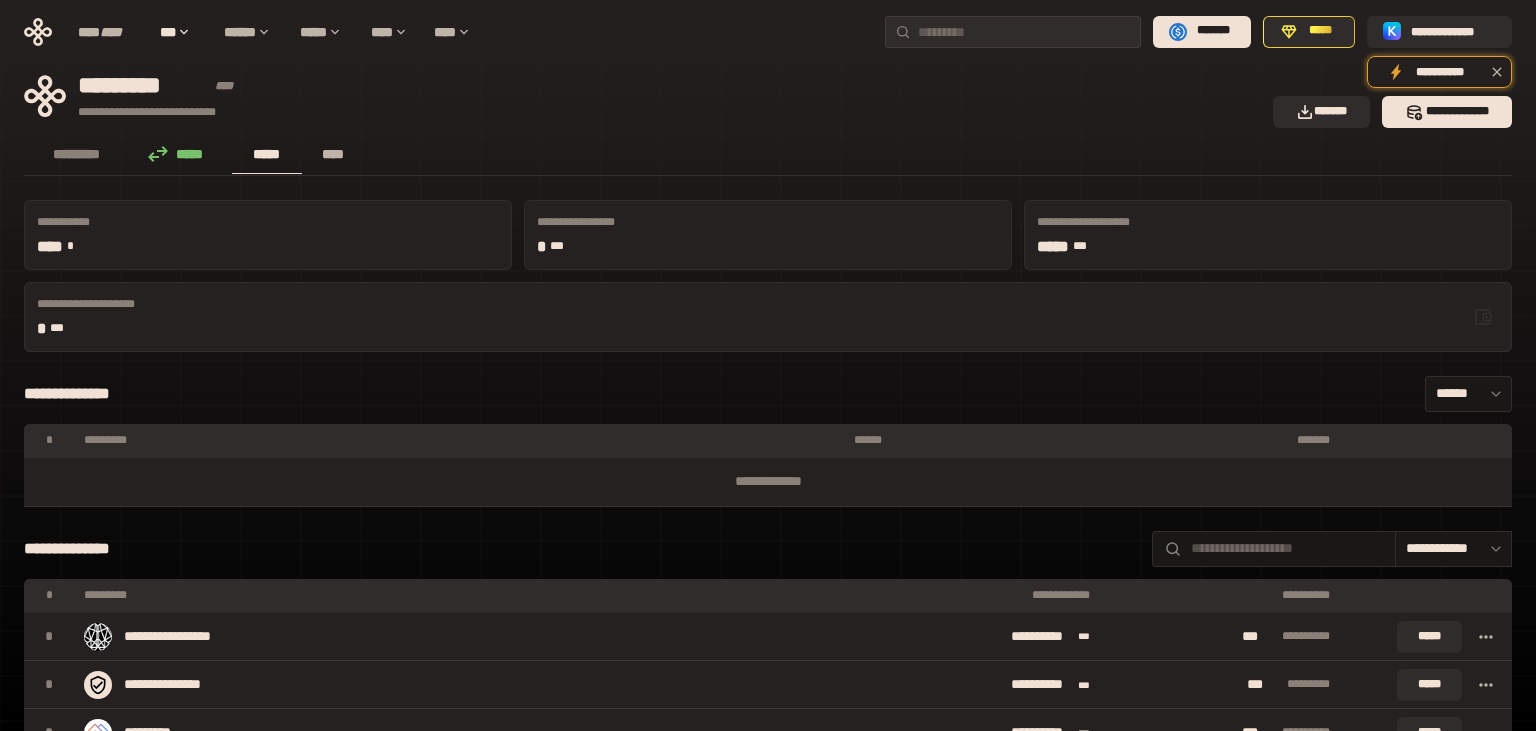 click on "****" at bounding box center [333, 154] 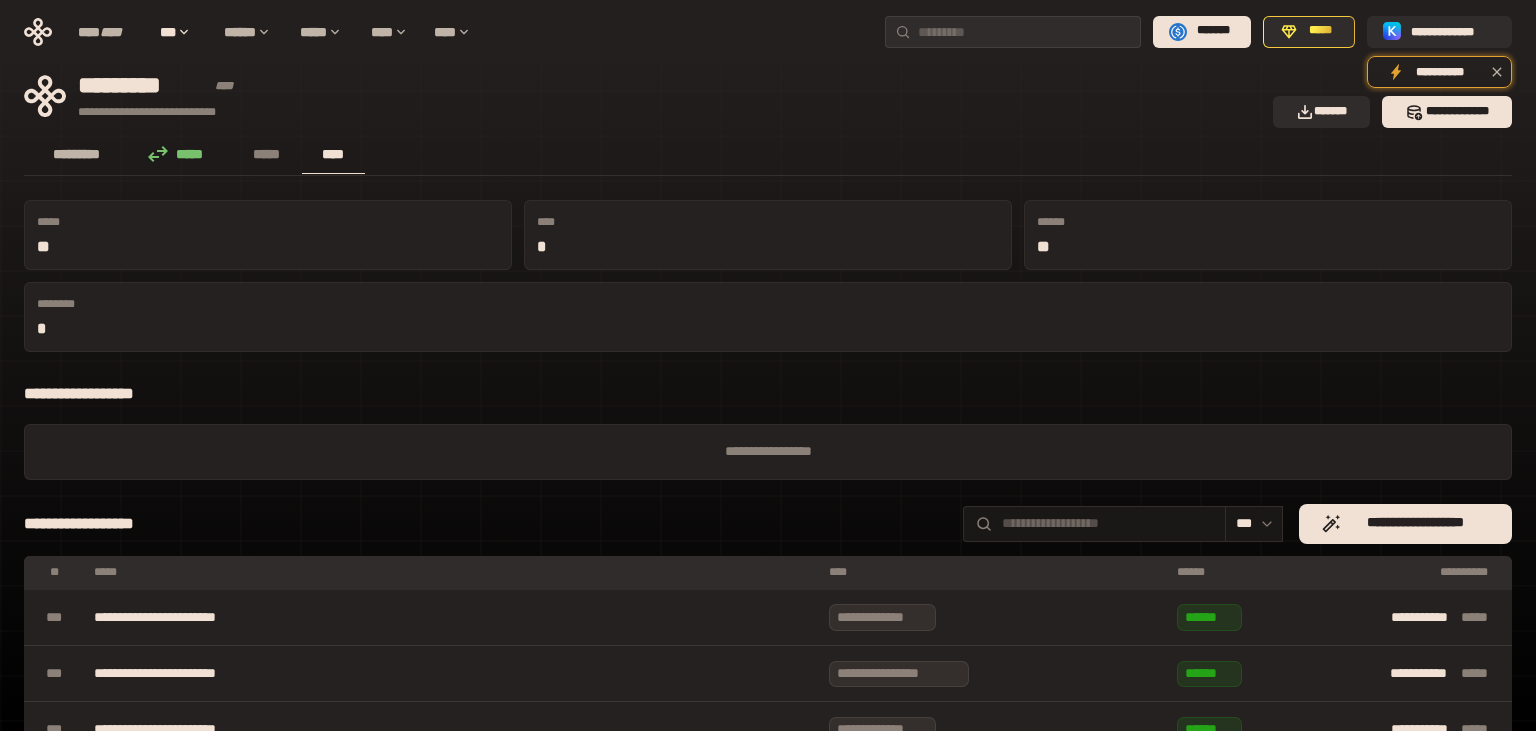 click on "*********" at bounding box center [77, 154] 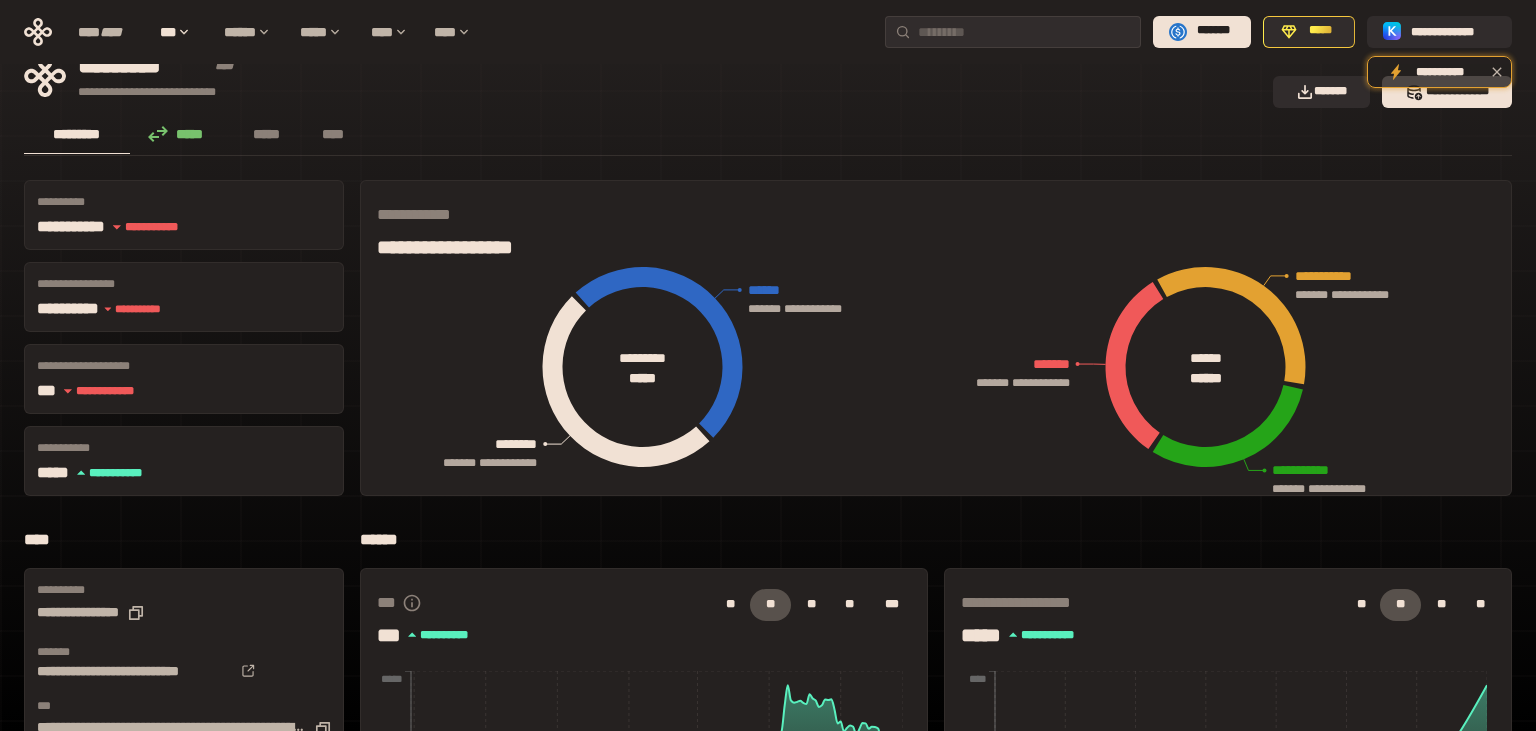 scroll, scrollTop: 0, scrollLeft: 0, axis: both 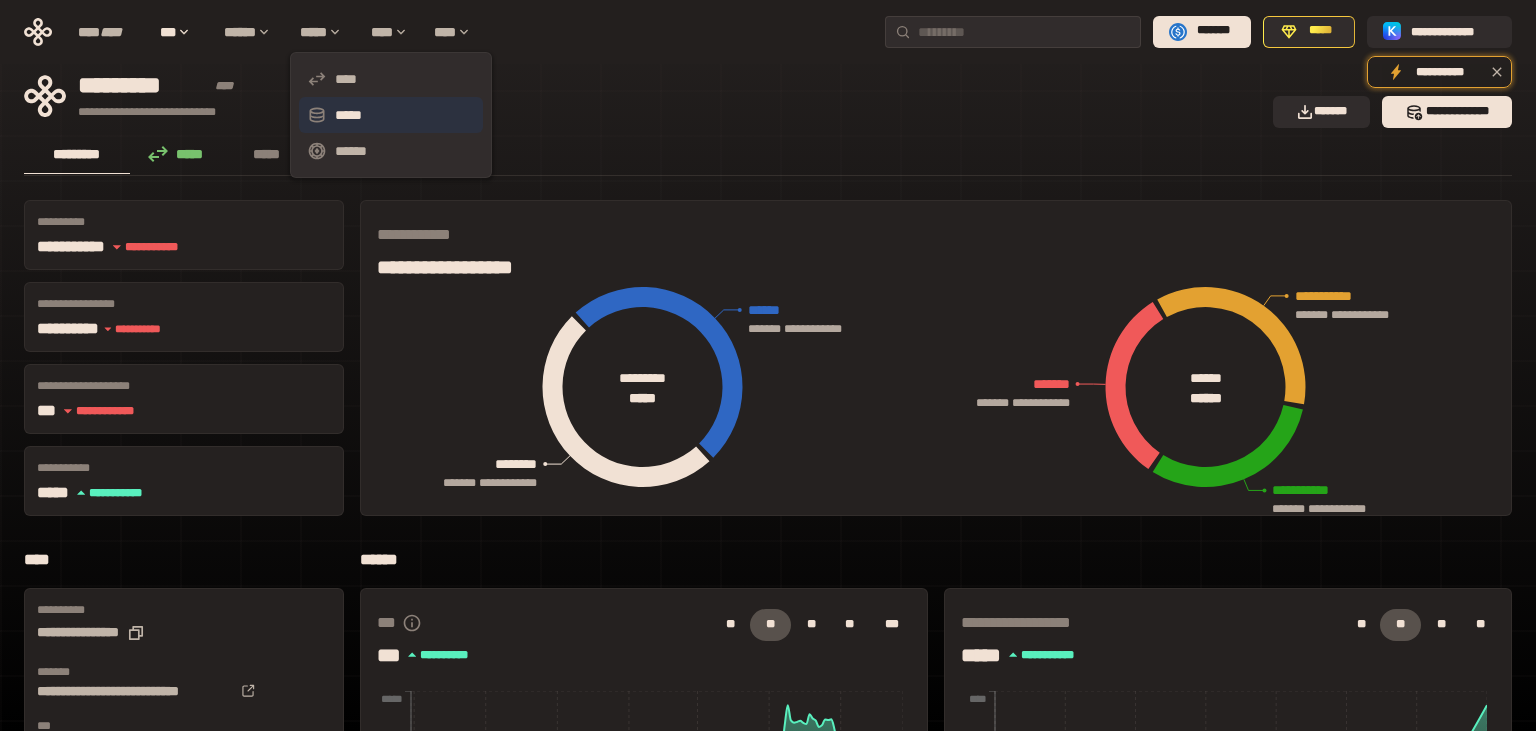 click on "*****" at bounding box center (391, 115) 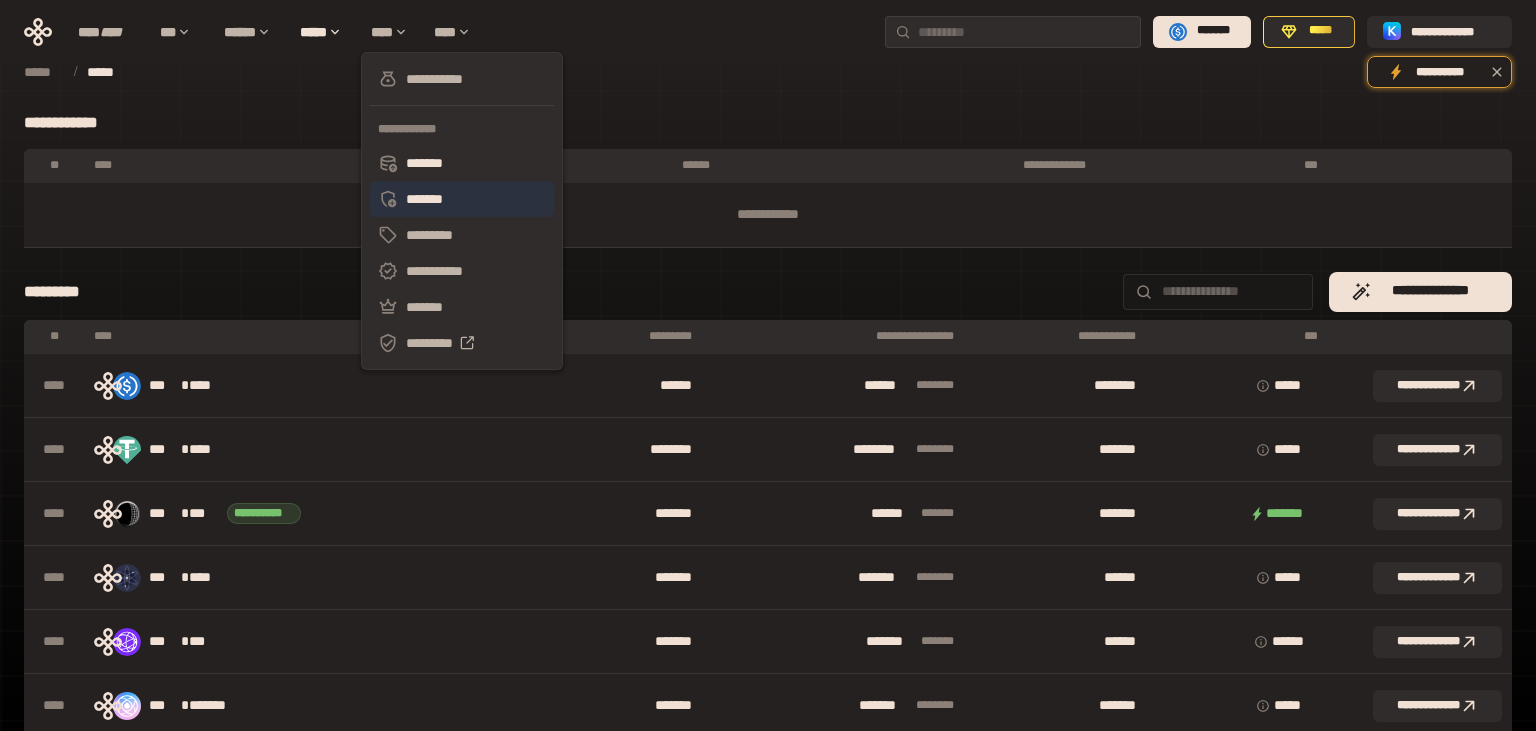 click on "*******" at bounding box center [462, 199] 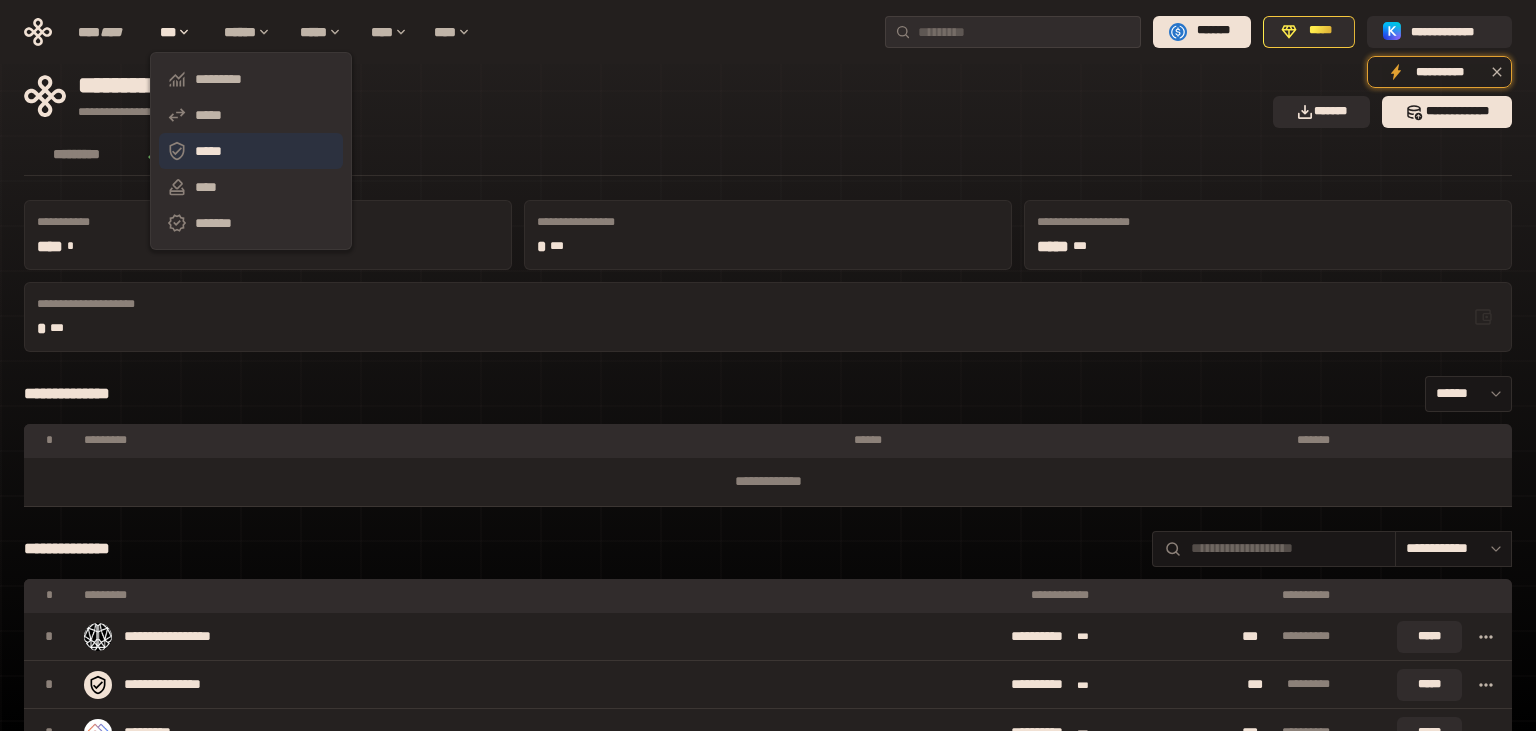 click on "*****" at bounding box center [251, 151] 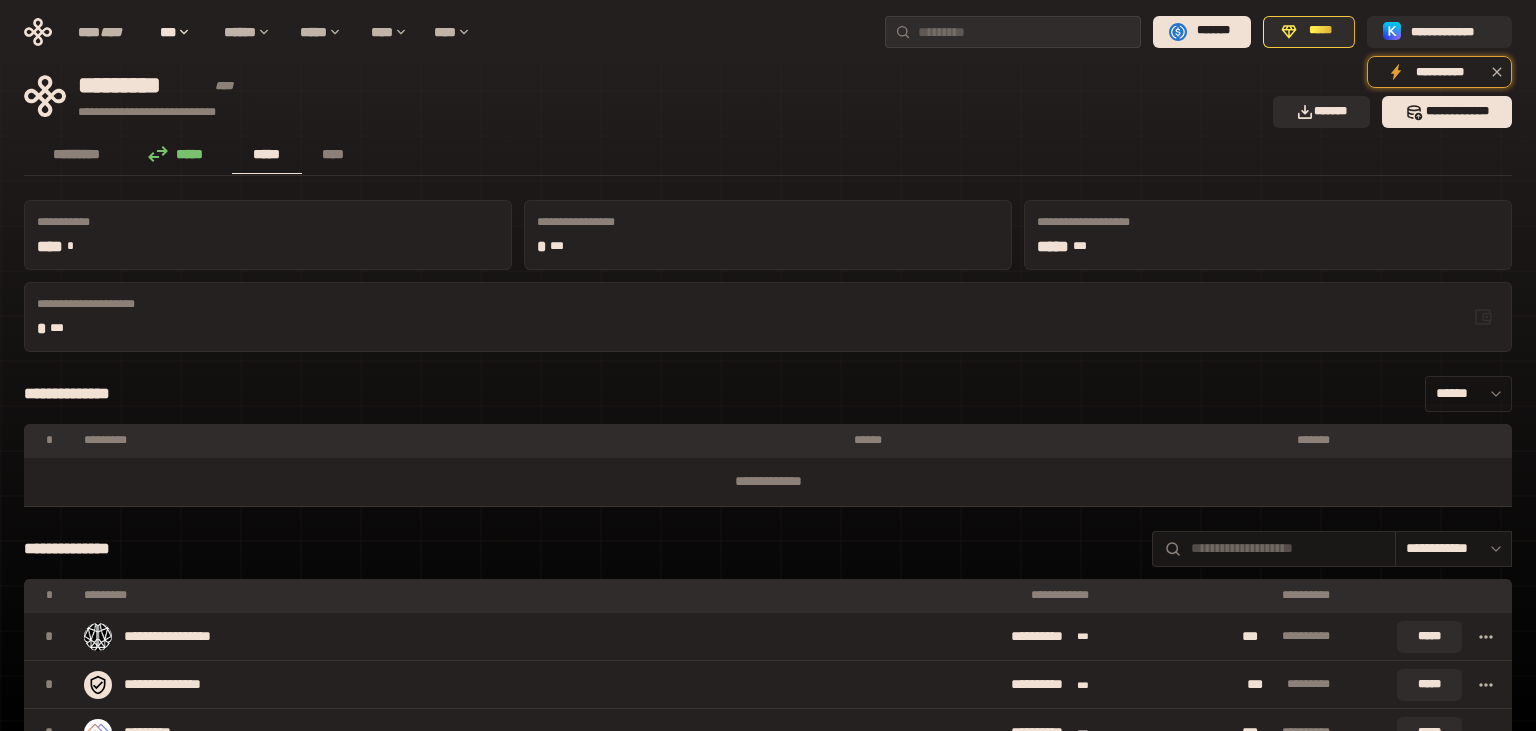 click on "******" at bounding box center [1468, 394] 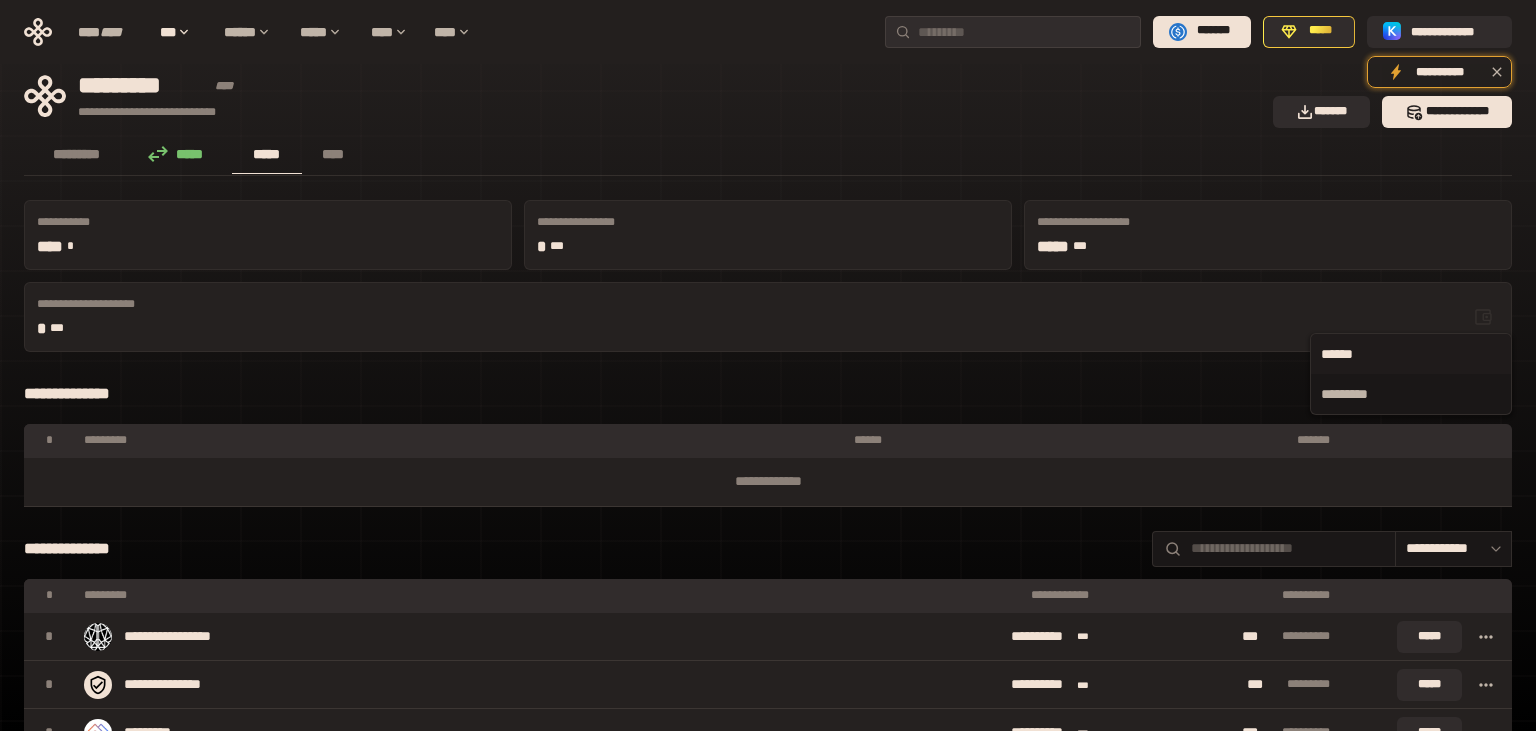 click on "******" at bounding box center [1468, 394] 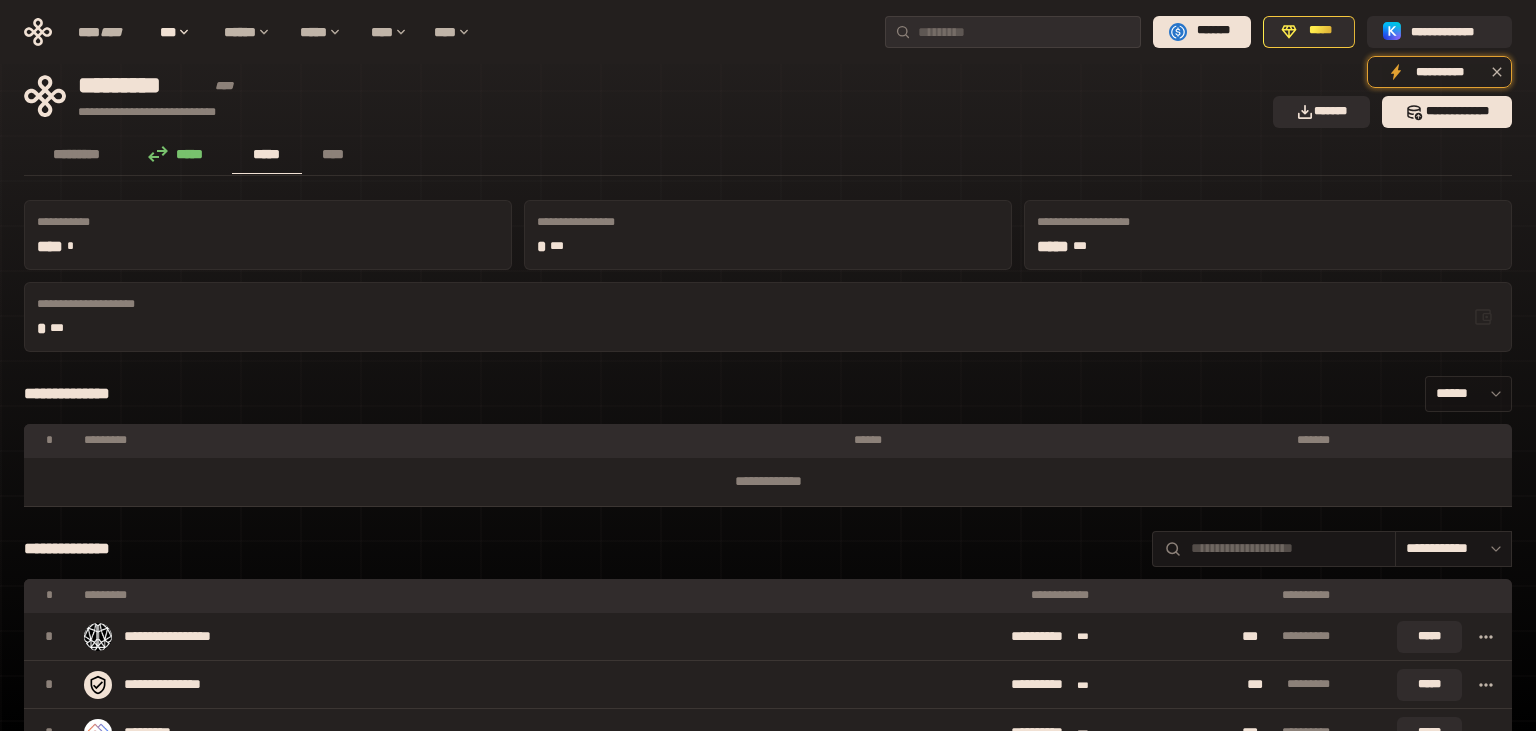 click on "******" at bounding box center (1468, 394) 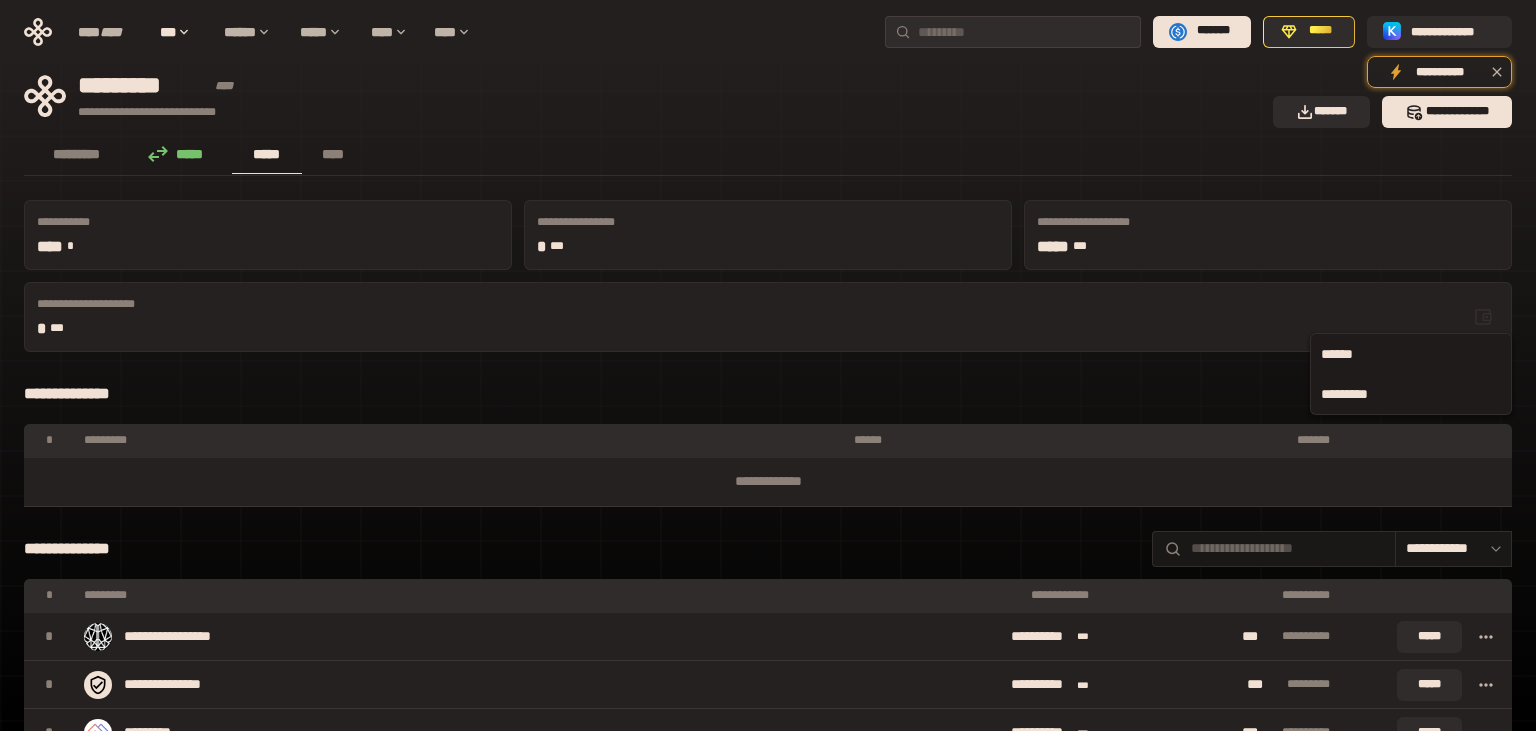 click on "*********" at bounding box center (1411, 394) 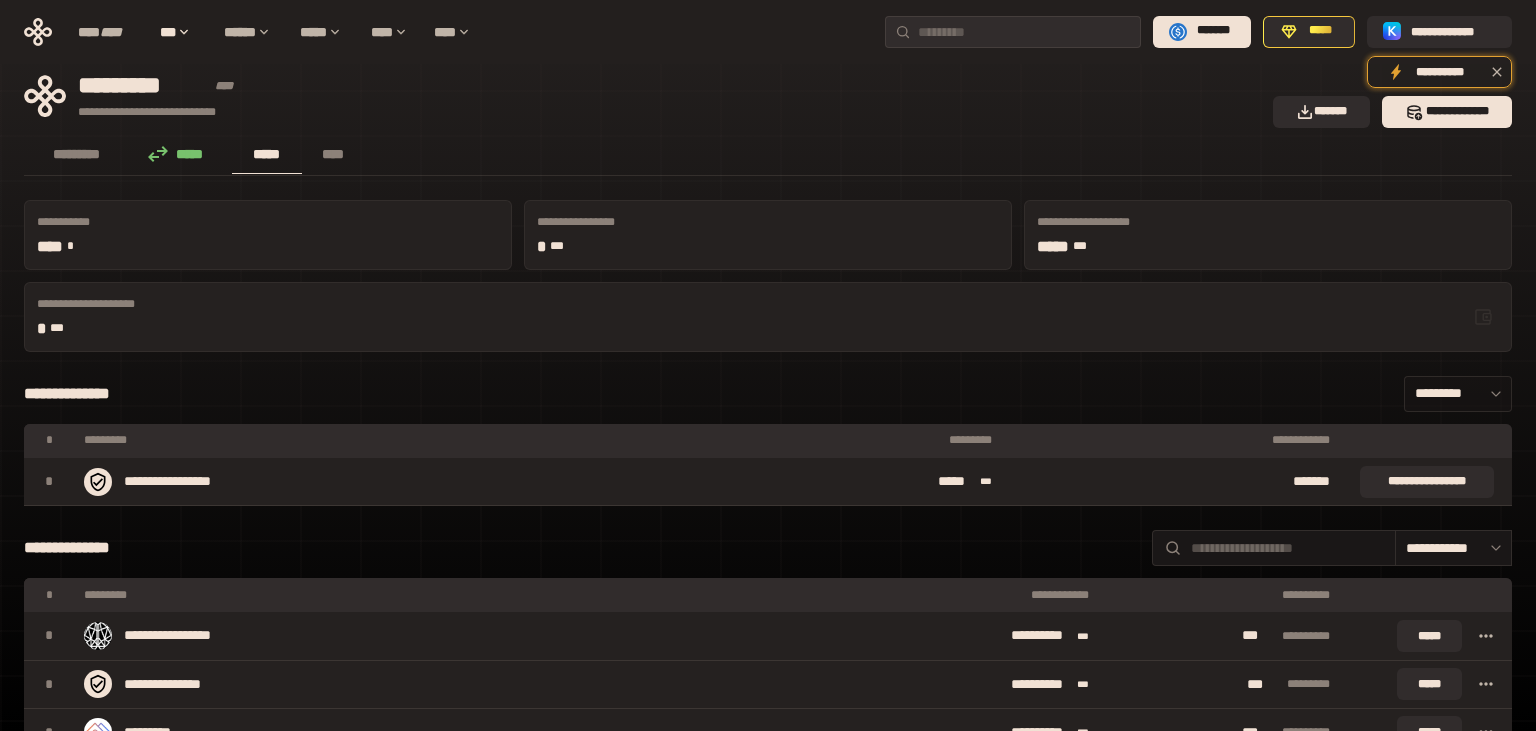 click at bounding box center (1491, 394) 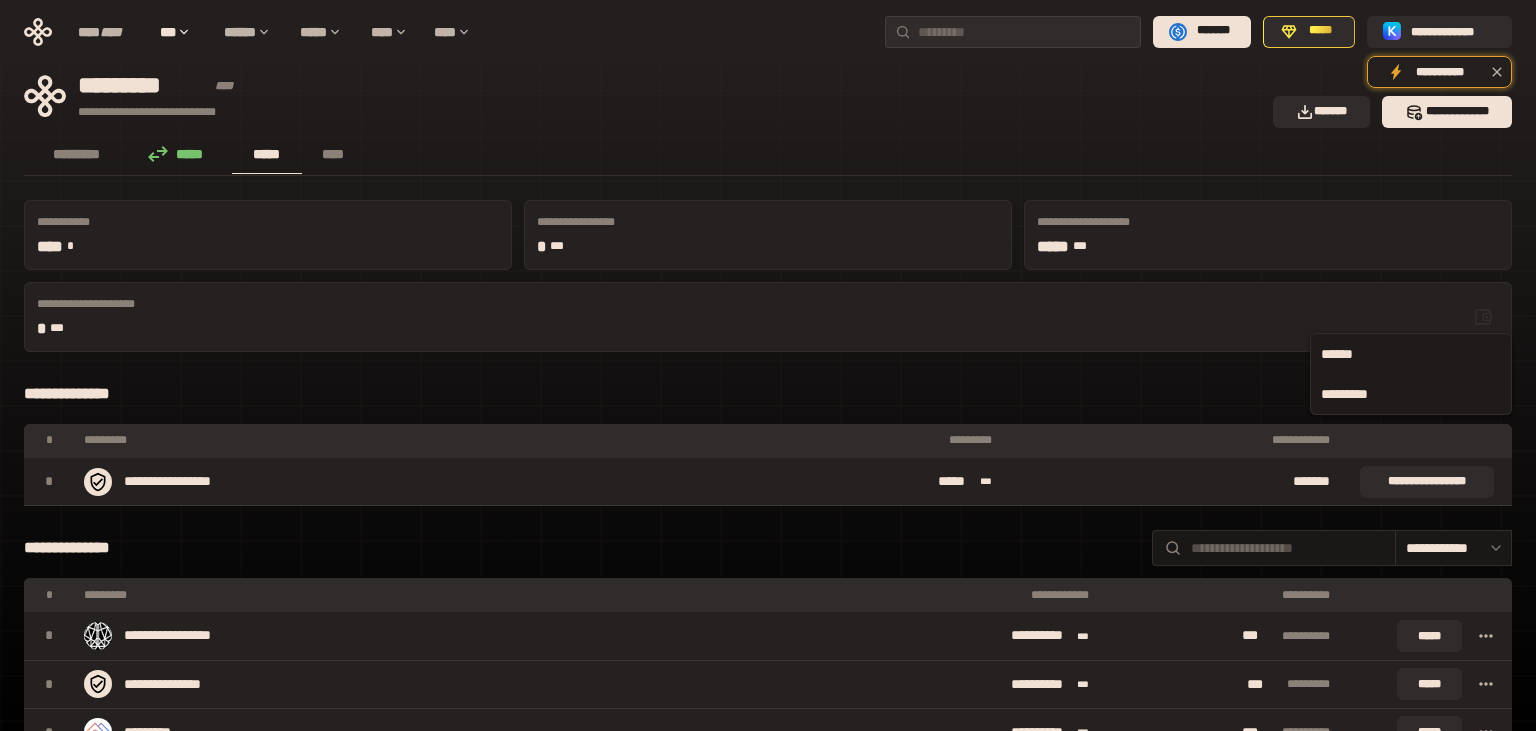 click on "******" at bounding box center [1411, 354] 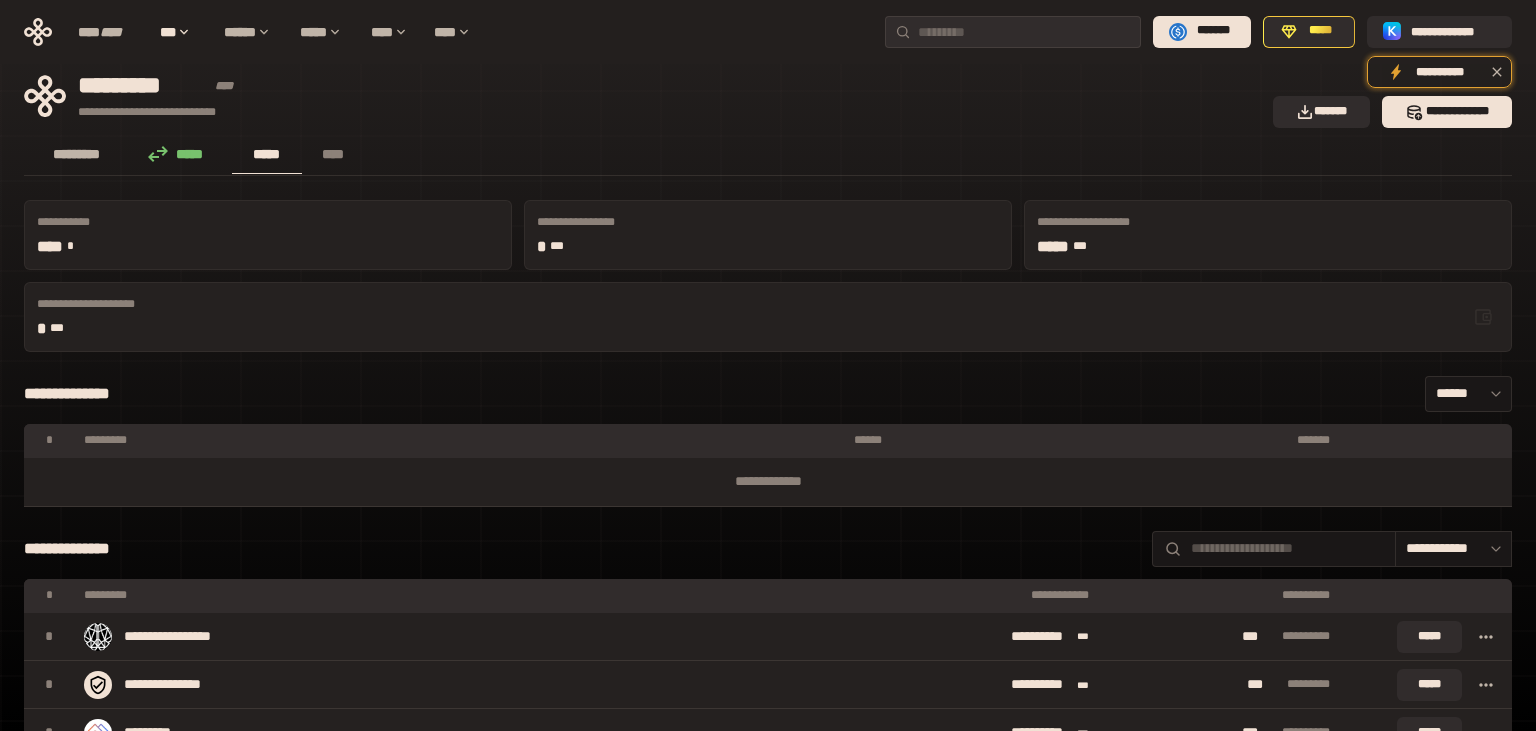 click on "*********" at bounding box center (77, 154) 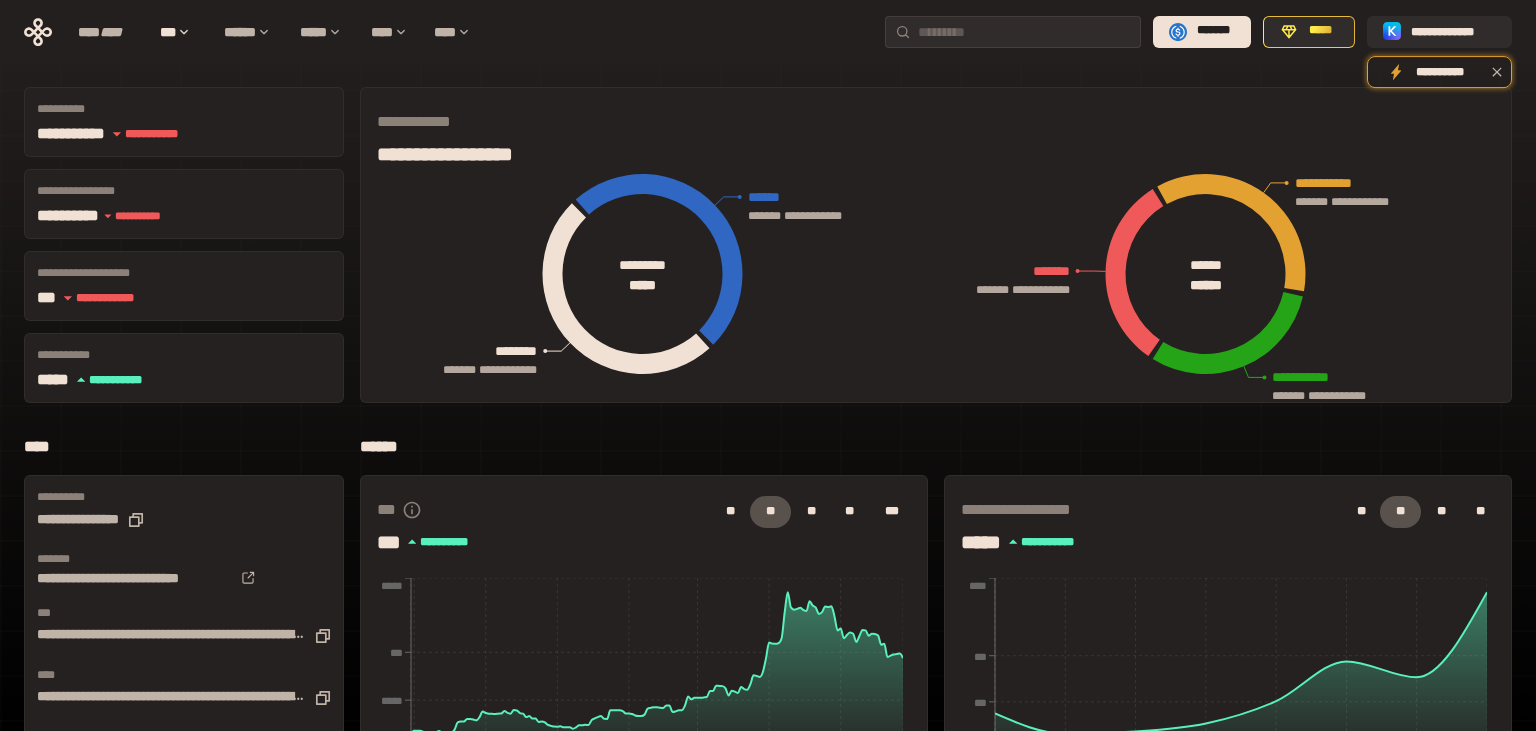 scroll, scrollTop: 0, scrollLeft: 0, axis: both 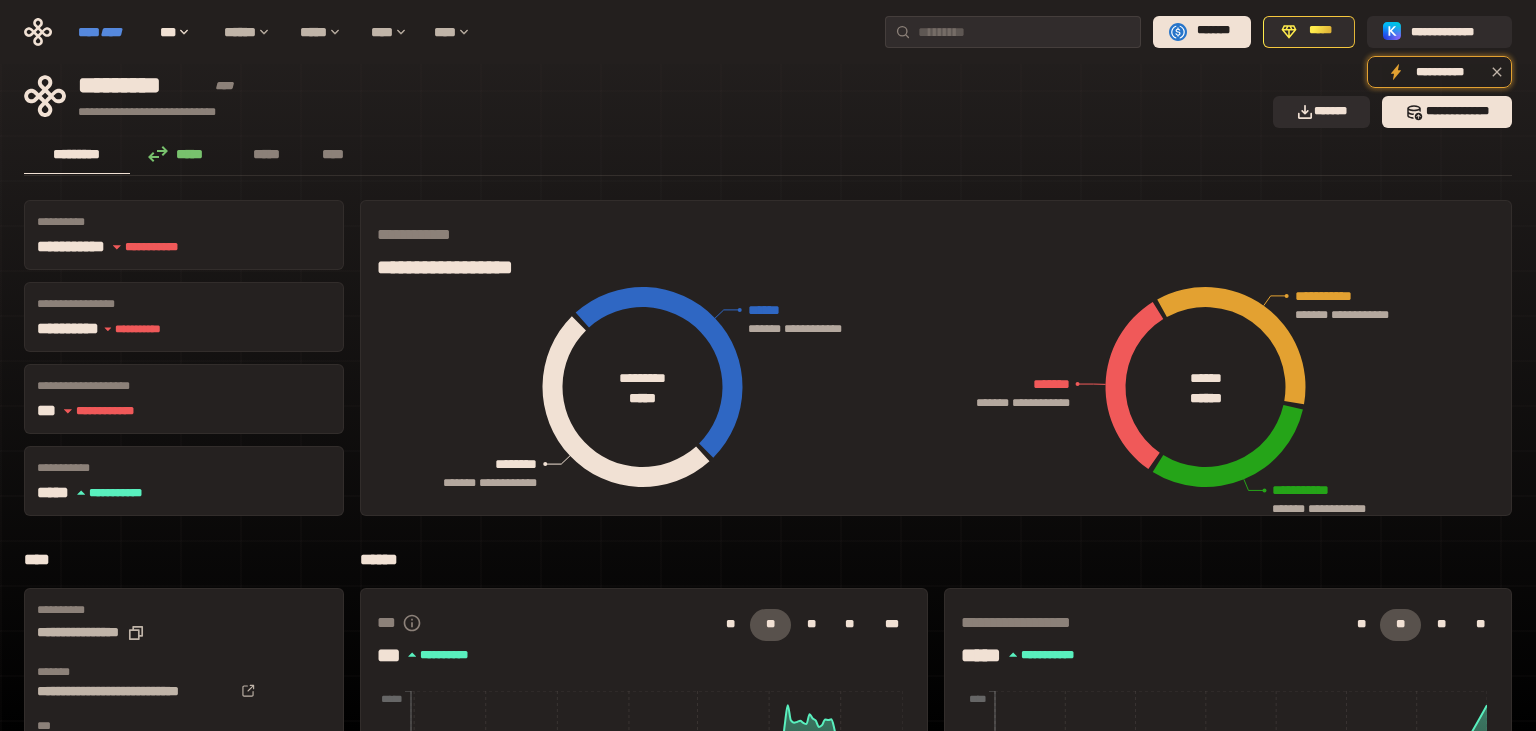 click on "****" at bounding box center (111, 32) 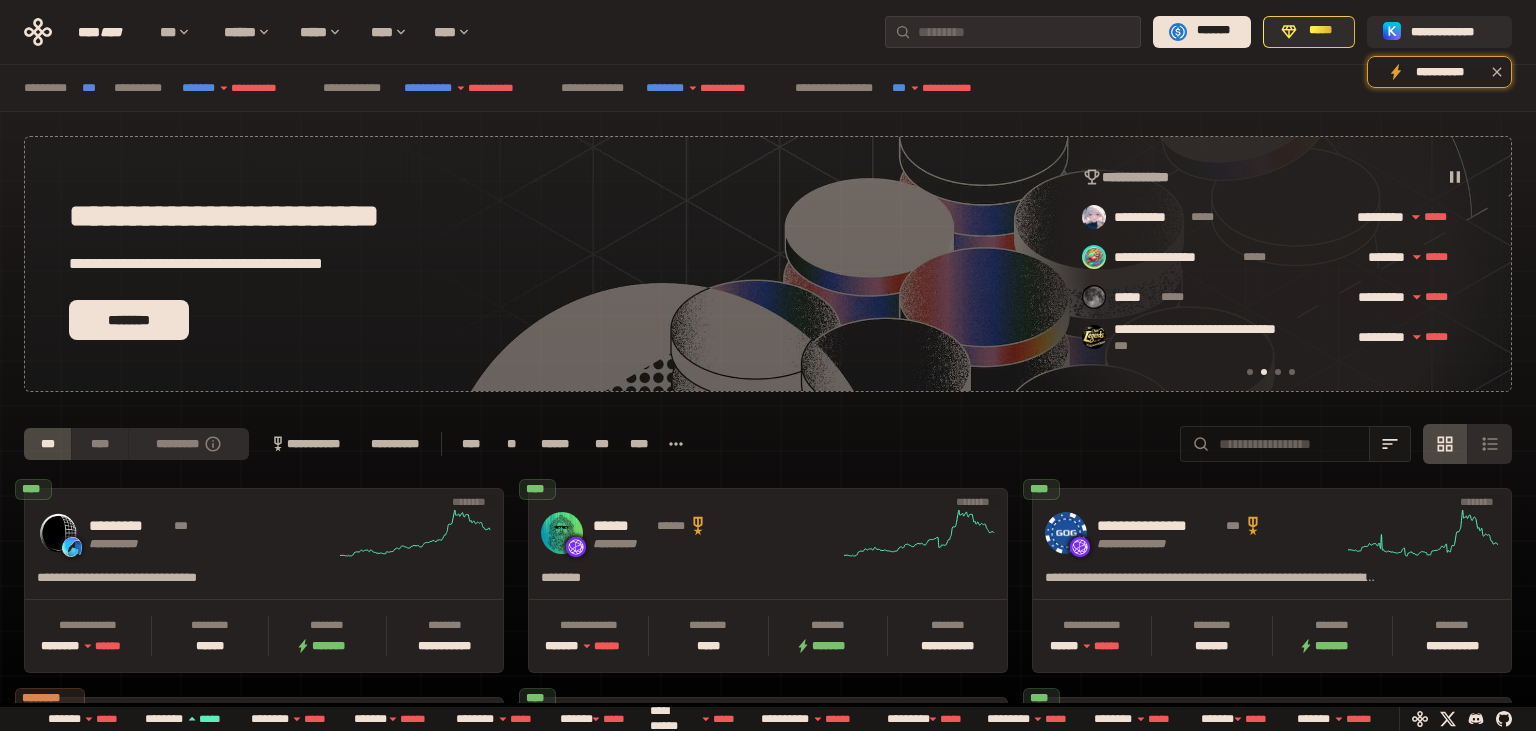 scroll, scrollTop: 0, scrollLeft: 436, axis: horizontal 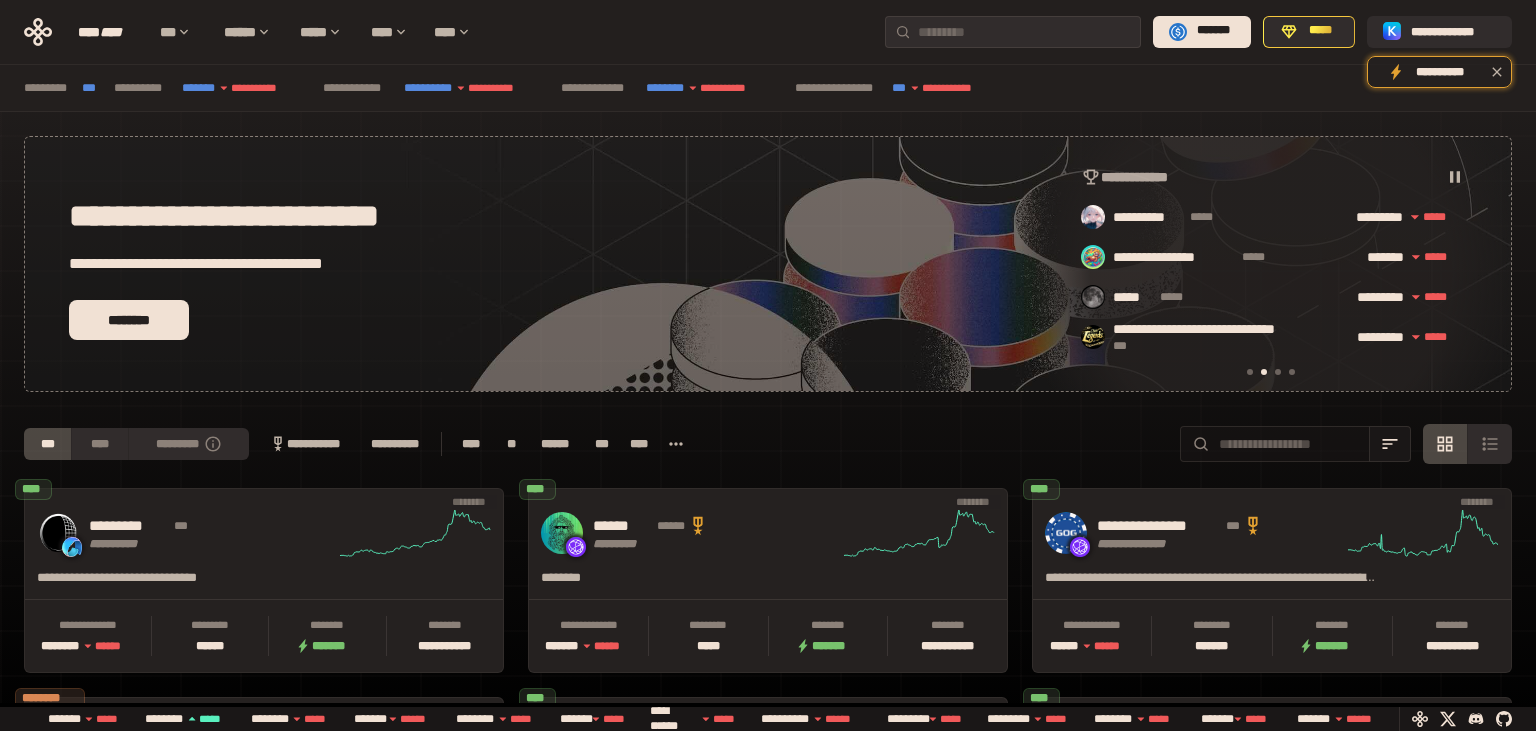click at bounding box center [1289, 444] 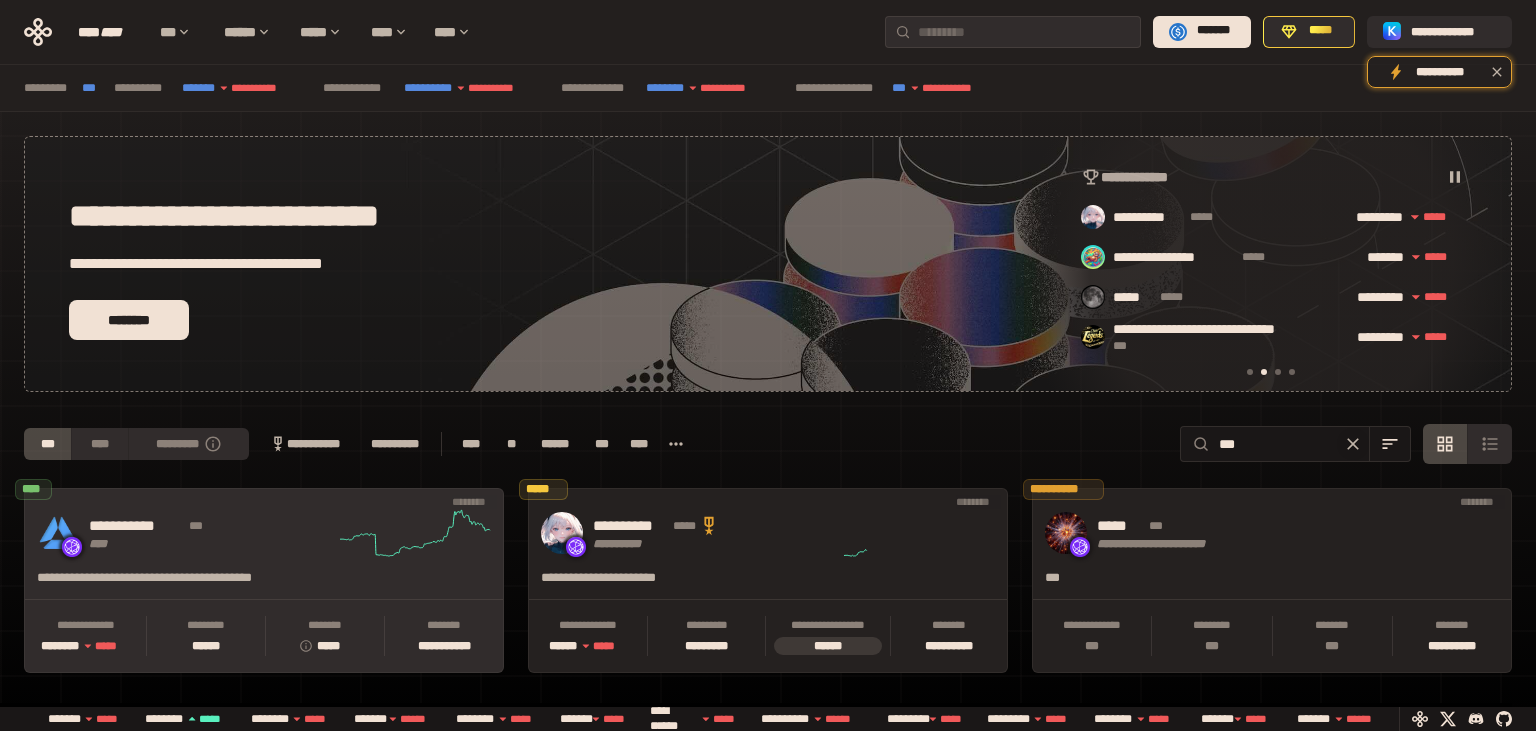 type on "***" 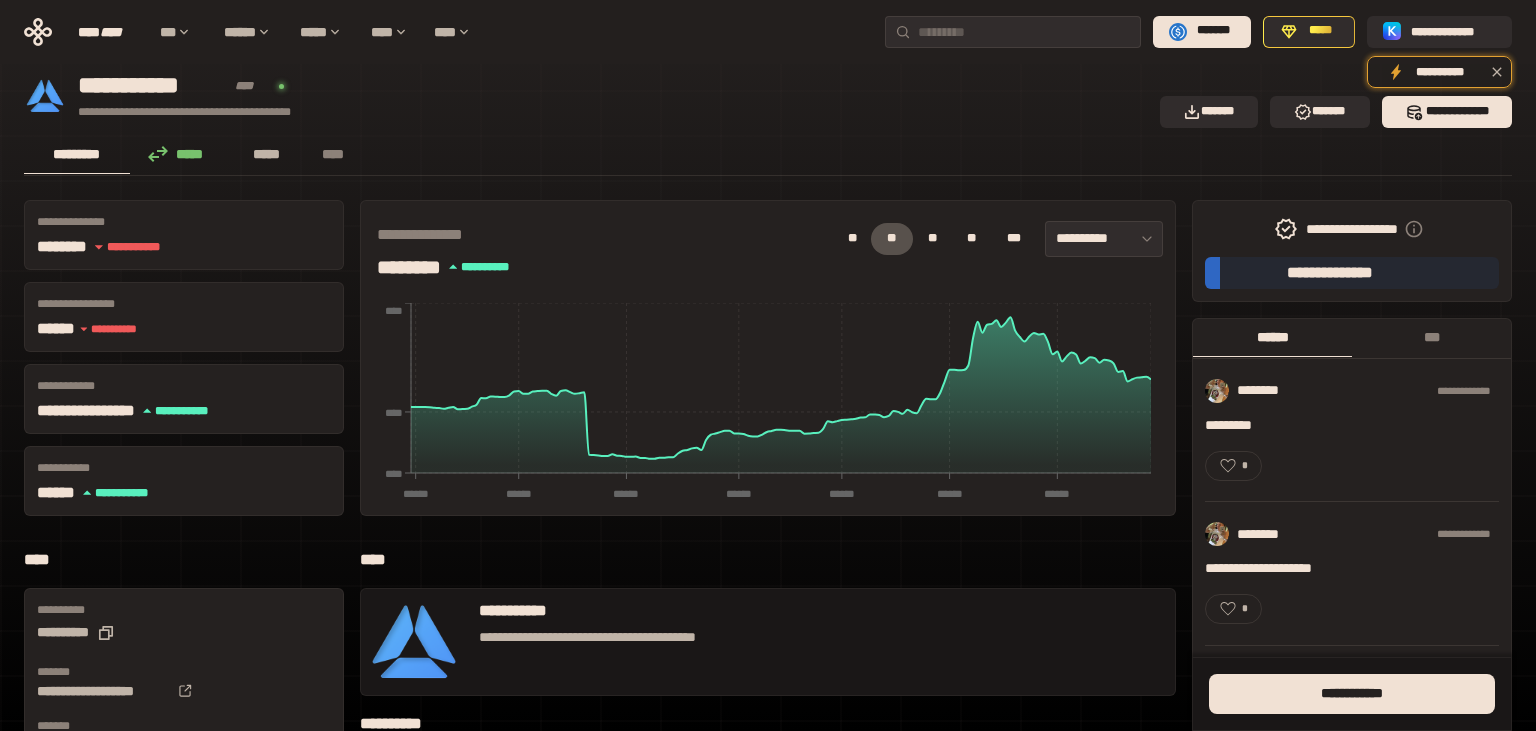 click on "*****" at bounding box center (267, 154) 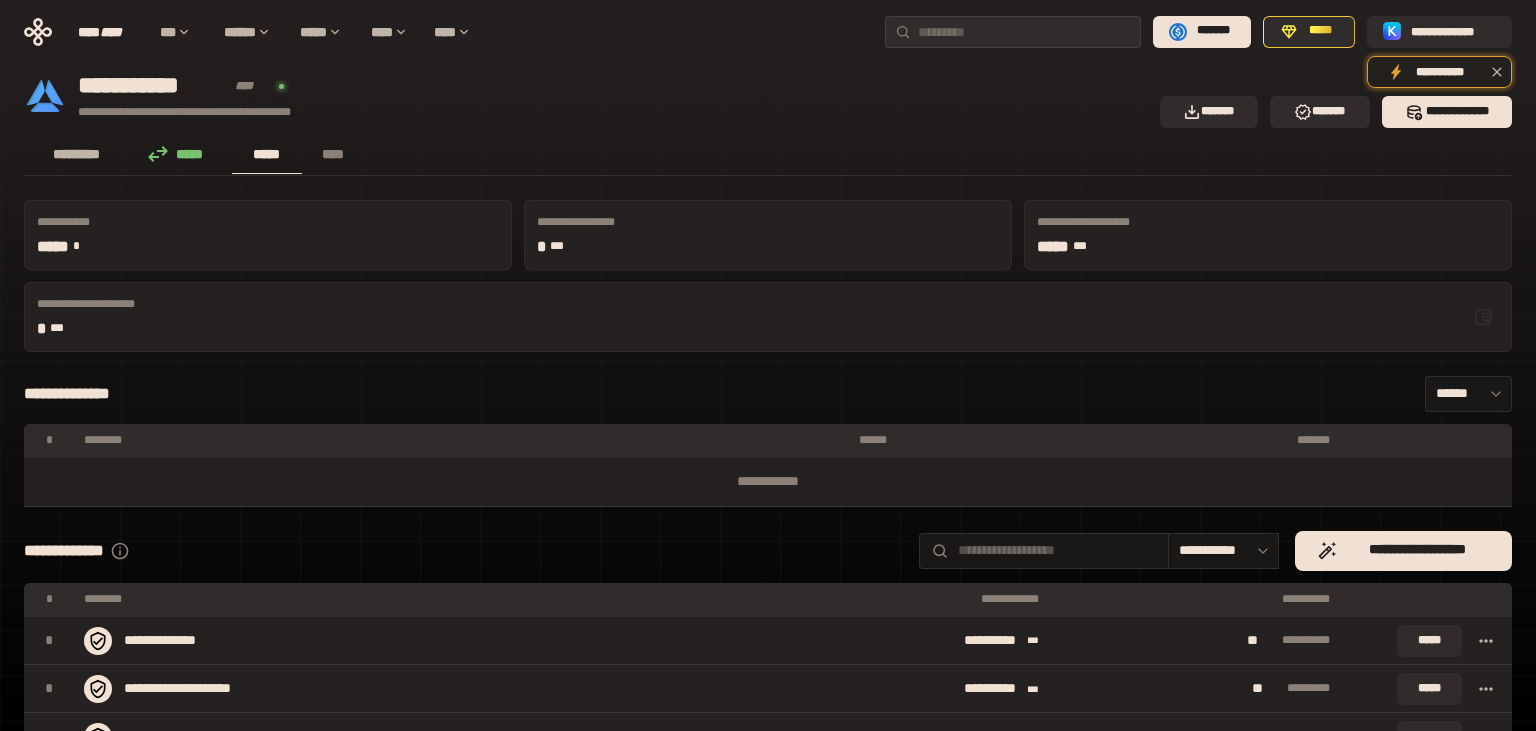 click on "*********" at bounding box center (77, 154) 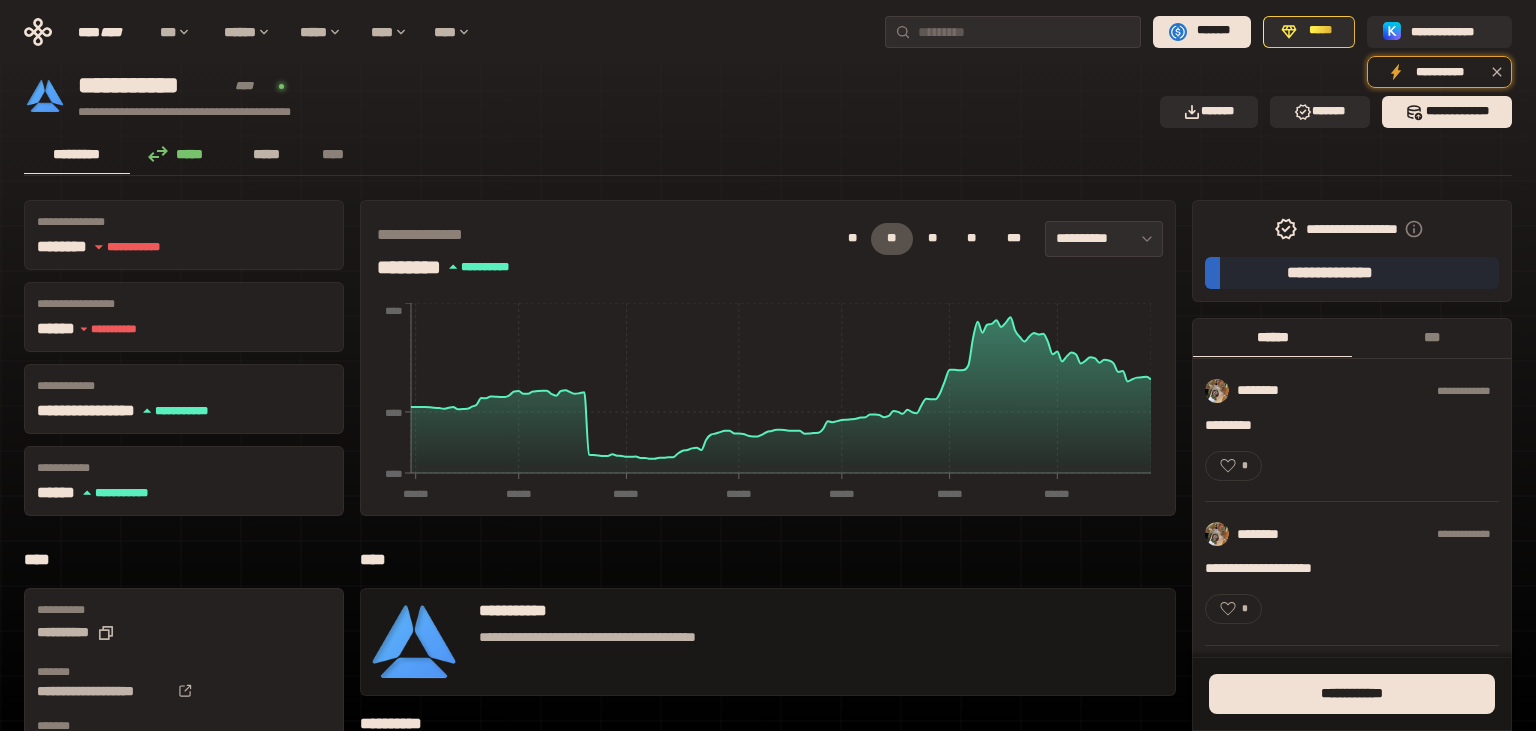 click on "*****" at bounding box center (267, 155) 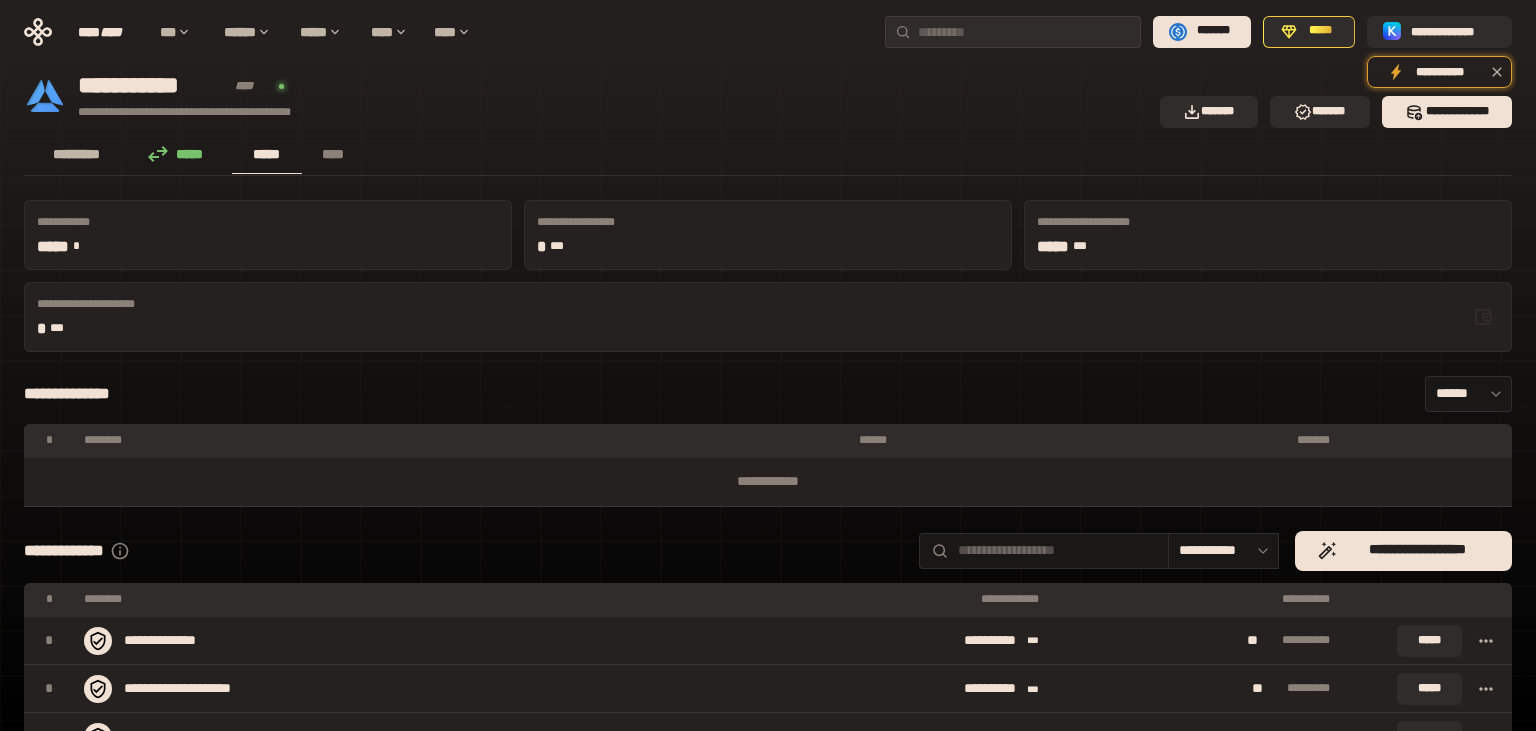 click on "*********" at bounding box center (77, 155) 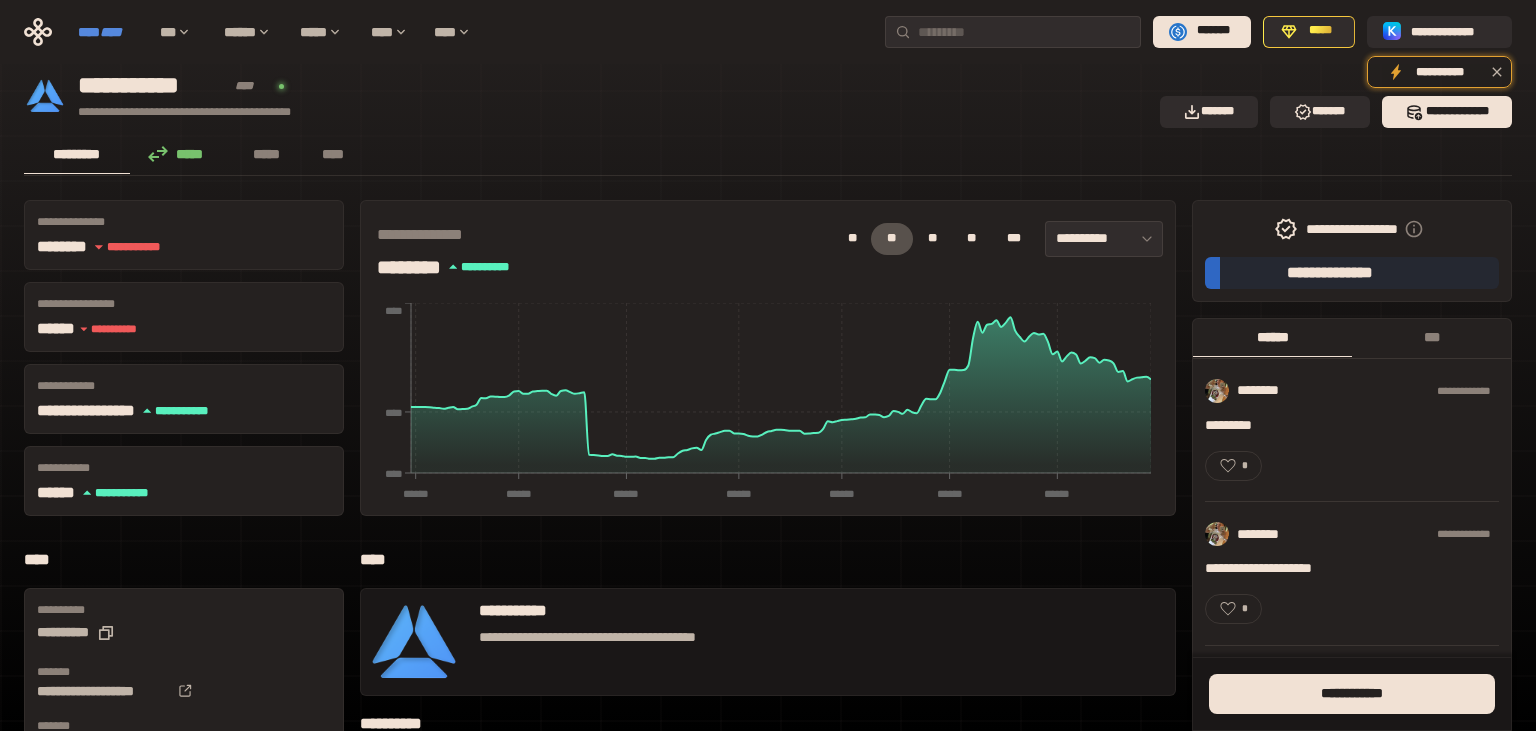 click on "****" at bounding box center (111, 32) 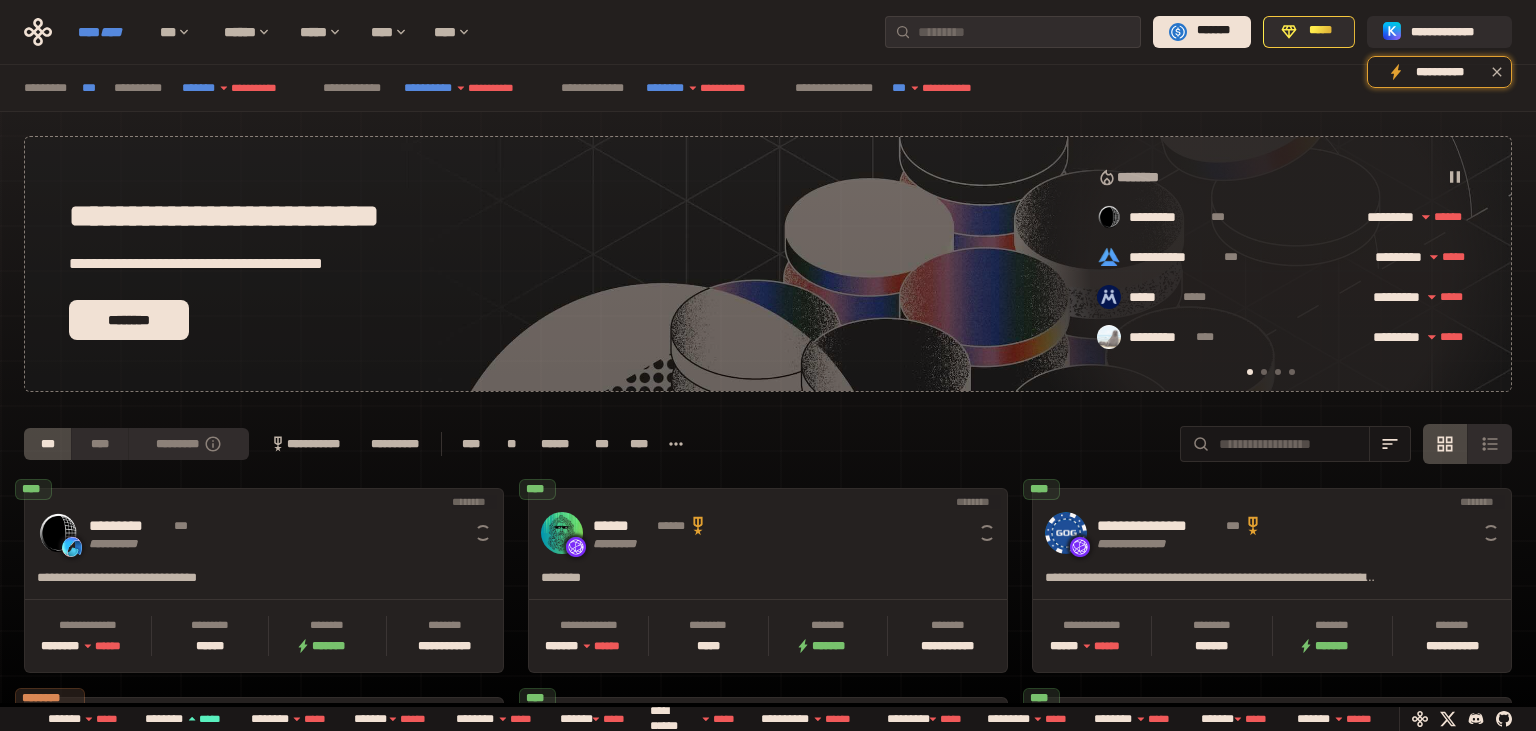 scroll, scrollTop: 0, scrollLeft: 16, axis: horizontal 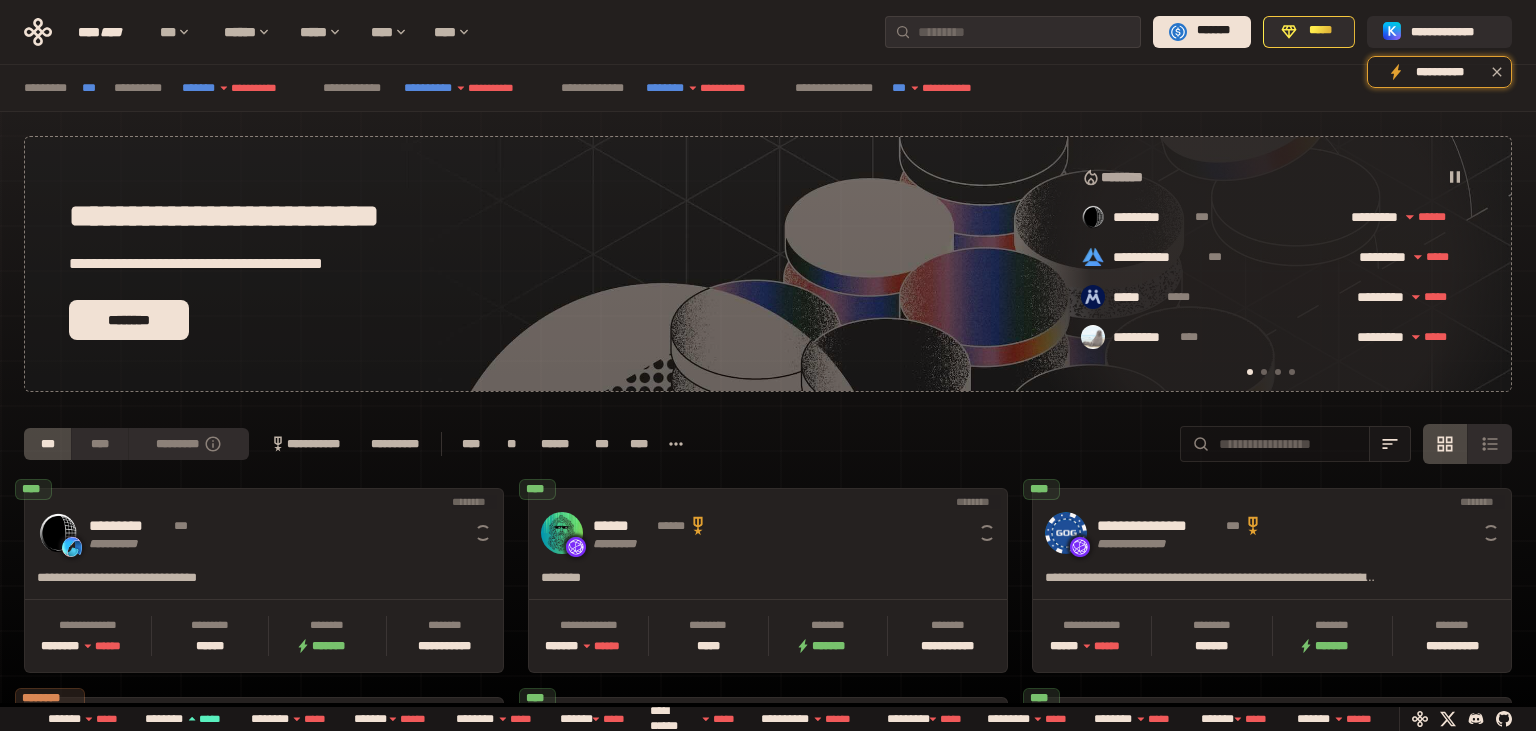 click at bounding box center [1289, 444] 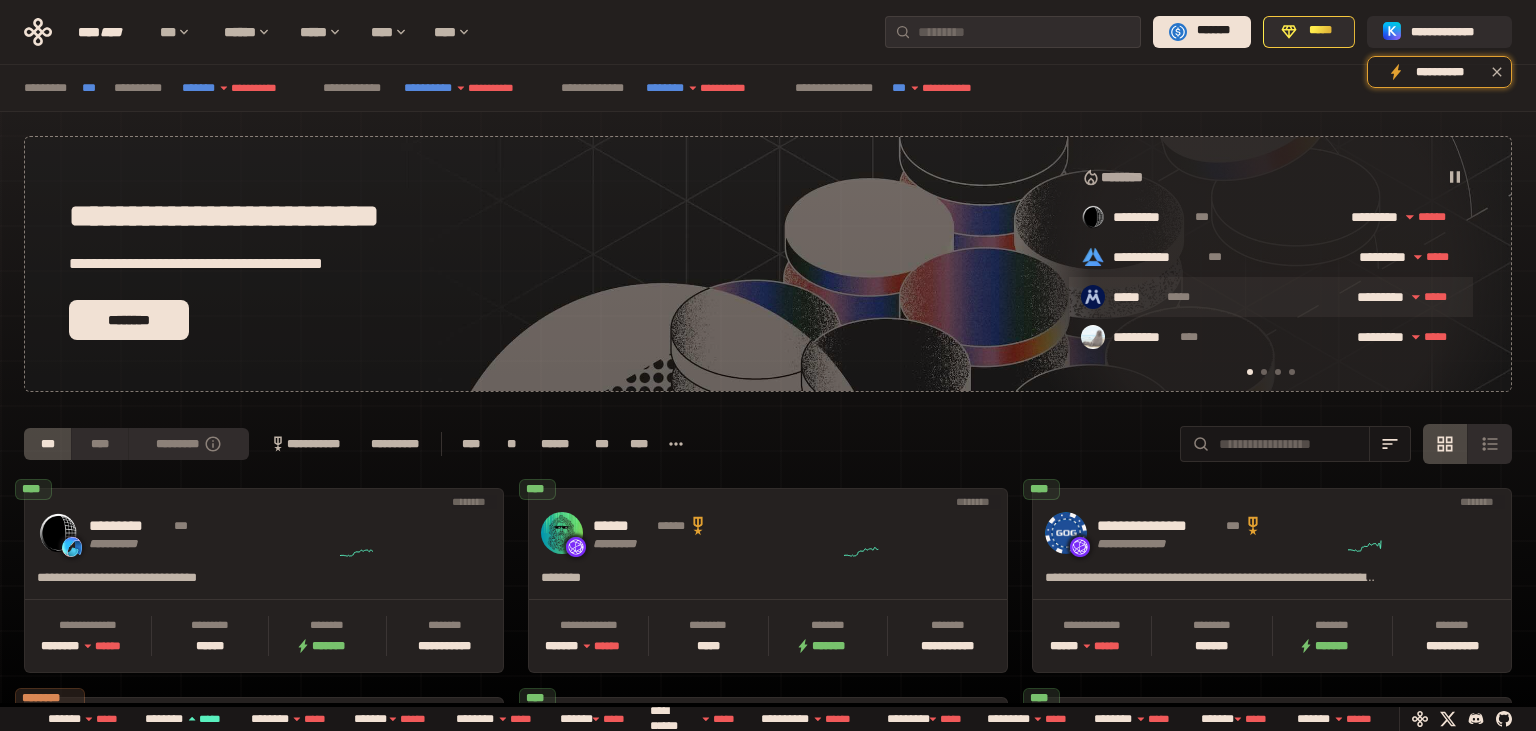 click on "***** *****" at bounding box center [1226, 298] 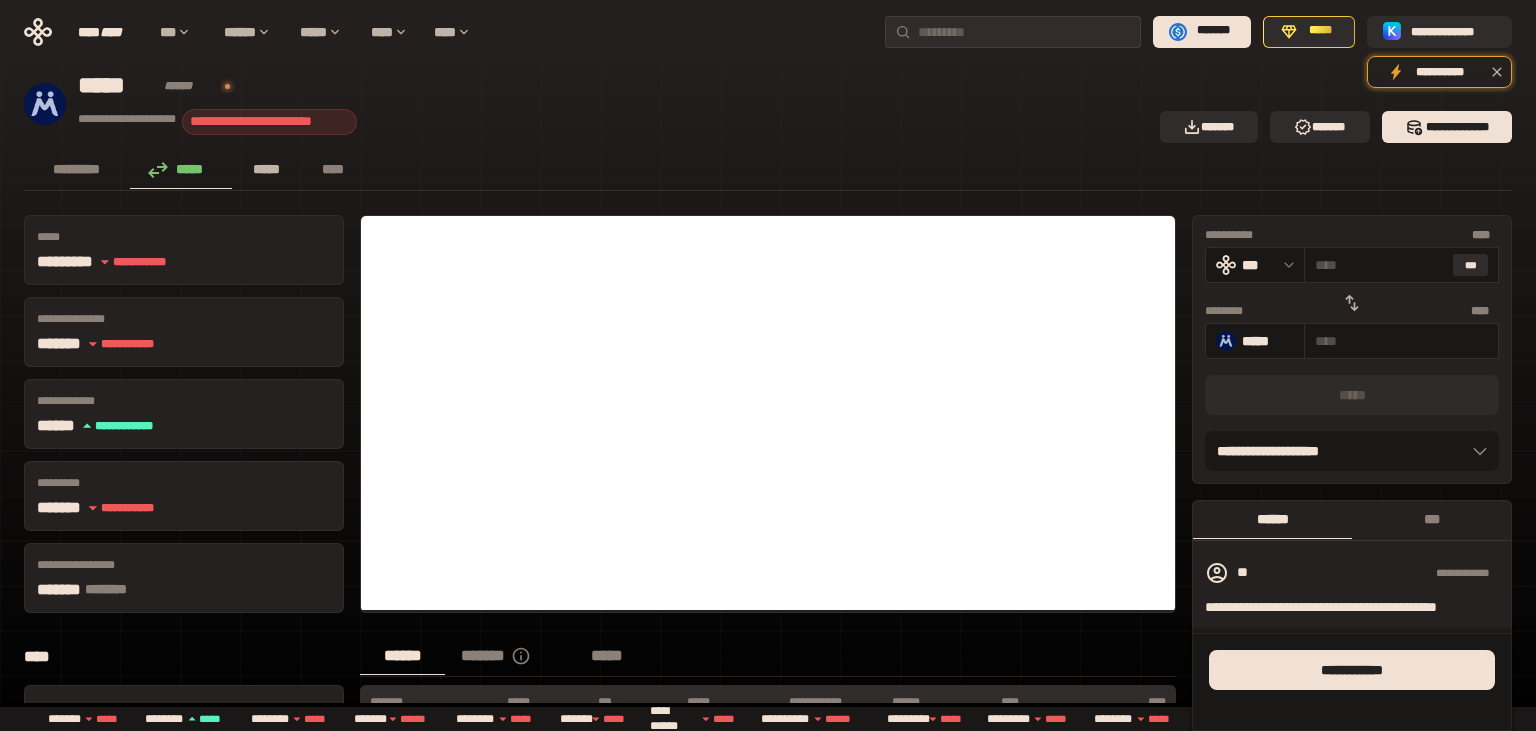 click on "*****" at bounding box center (267, 169) 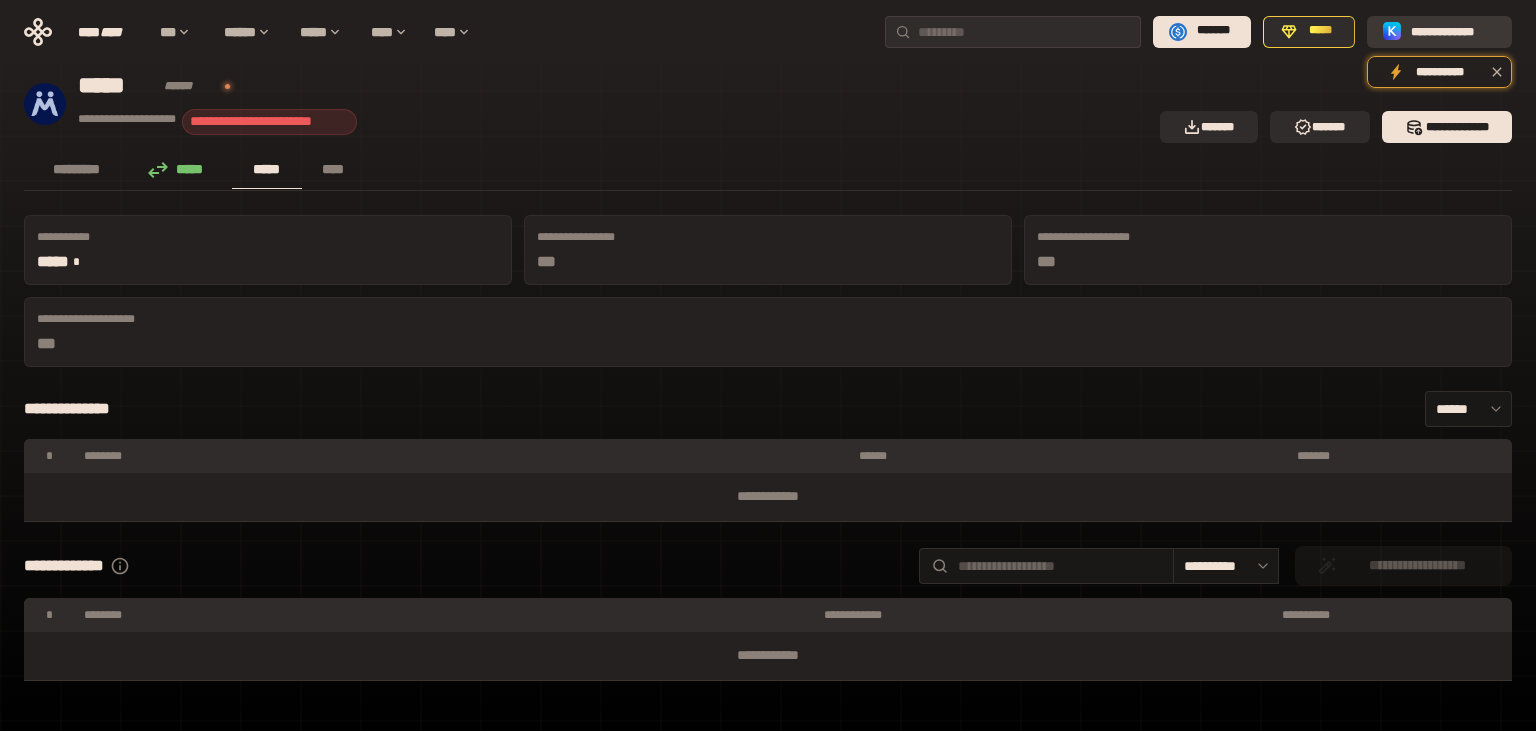 click on "**********" at bounding box center (1453, 31) 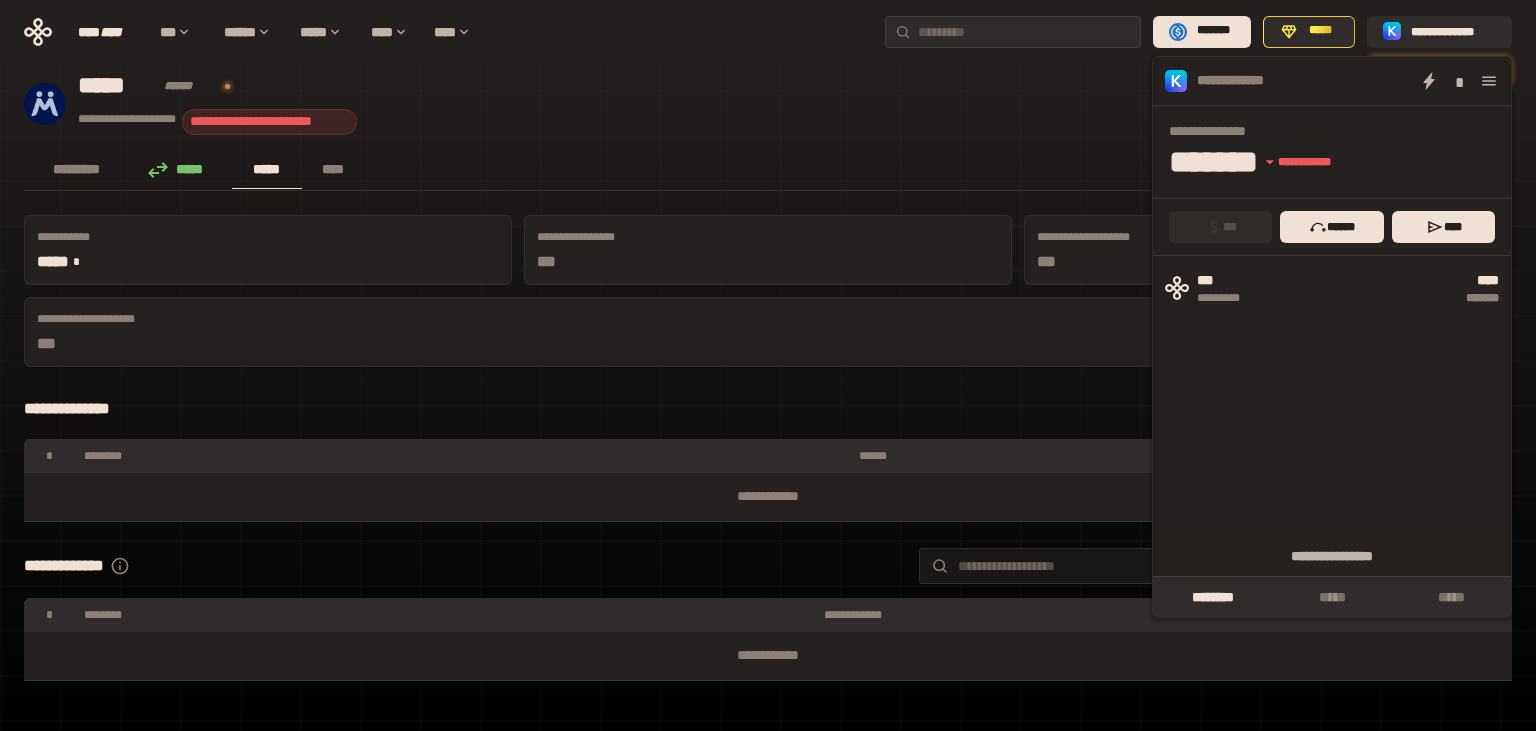 click 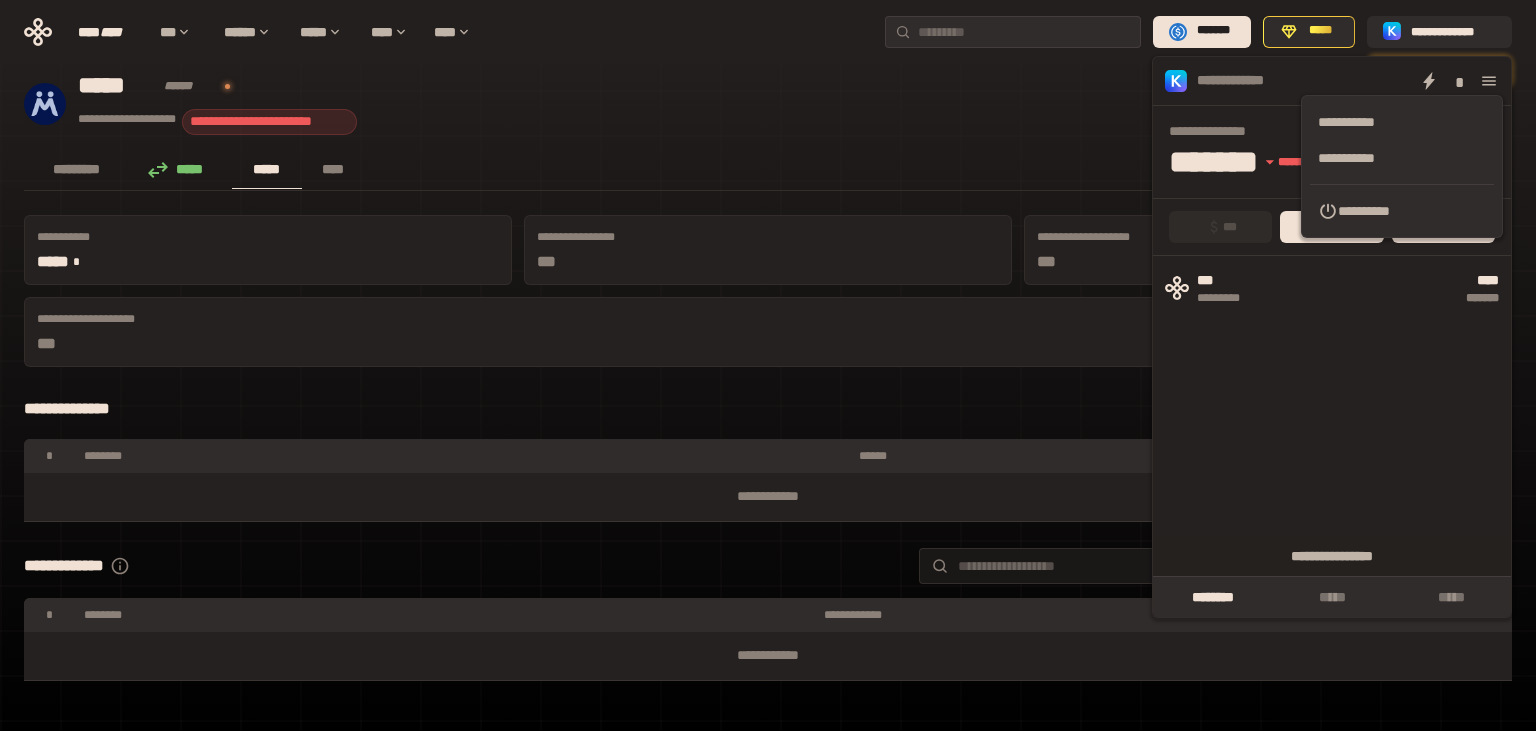 click on "**********" at bounding box center (1402, 211) 